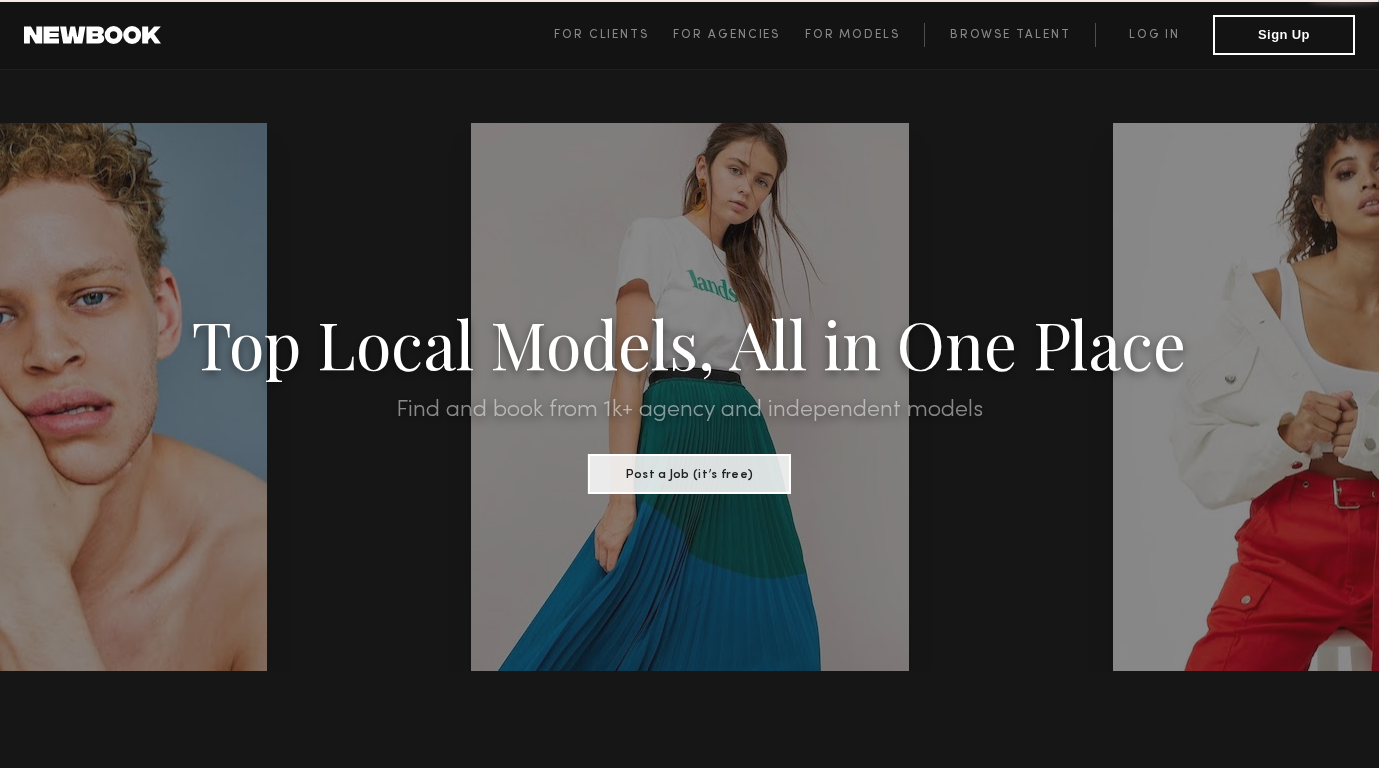 scroll, scrollTop: 0, scrollLeft: 0, axis: both 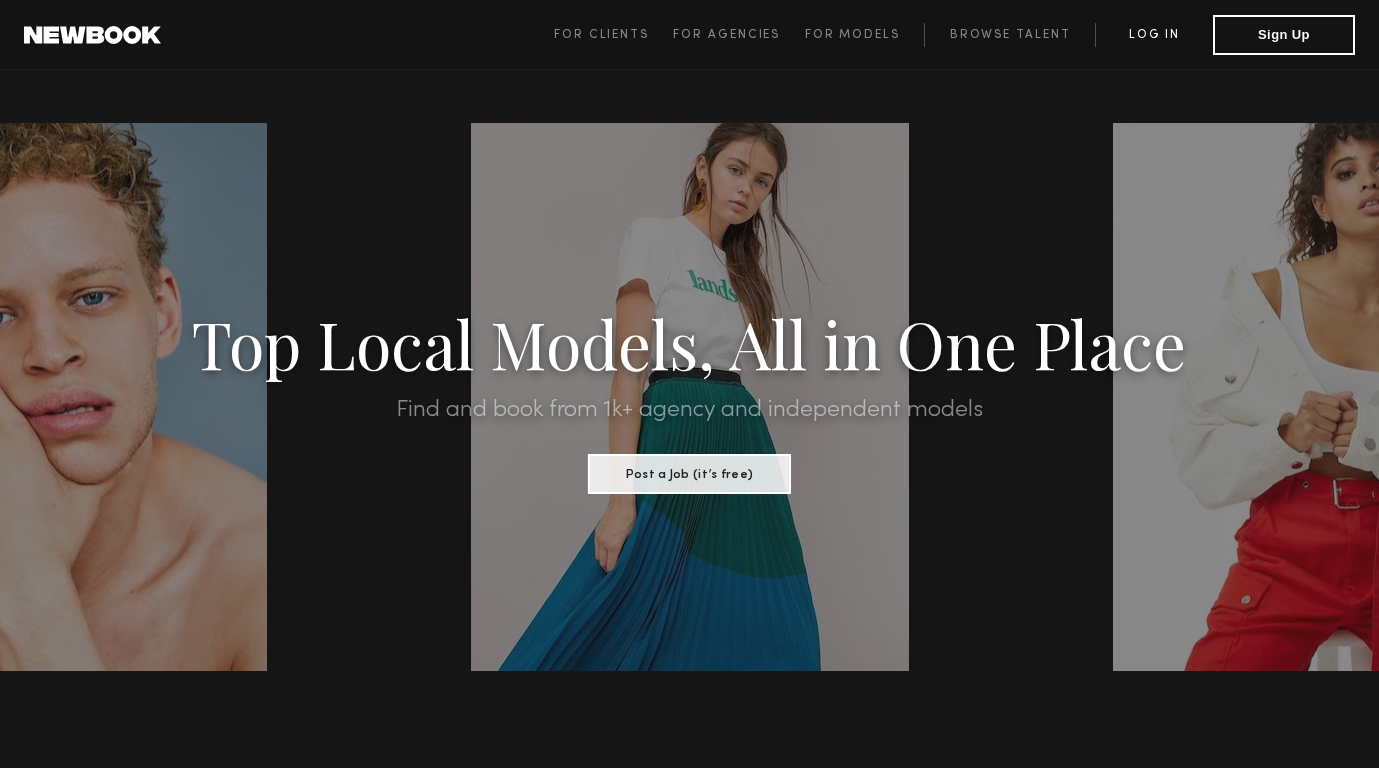 click on "Log in" 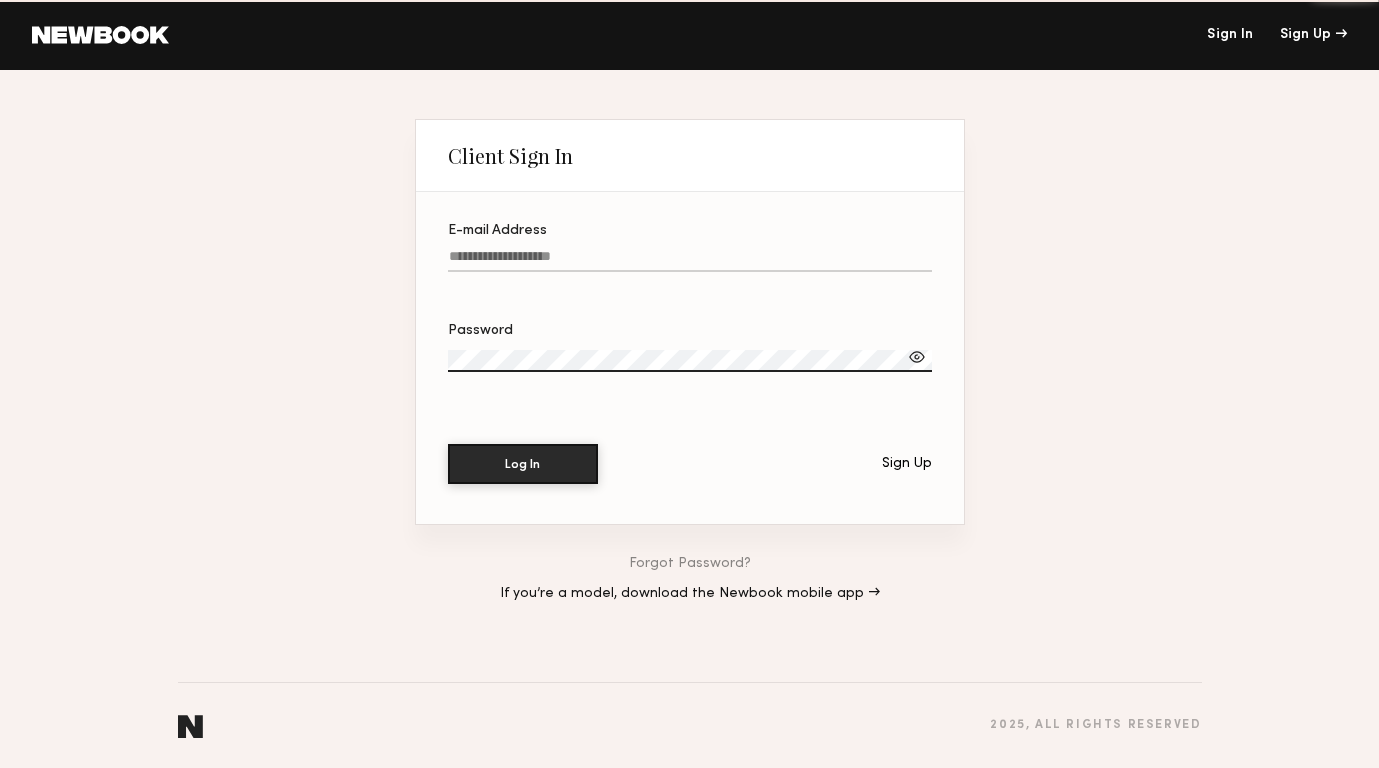 type on "**********" 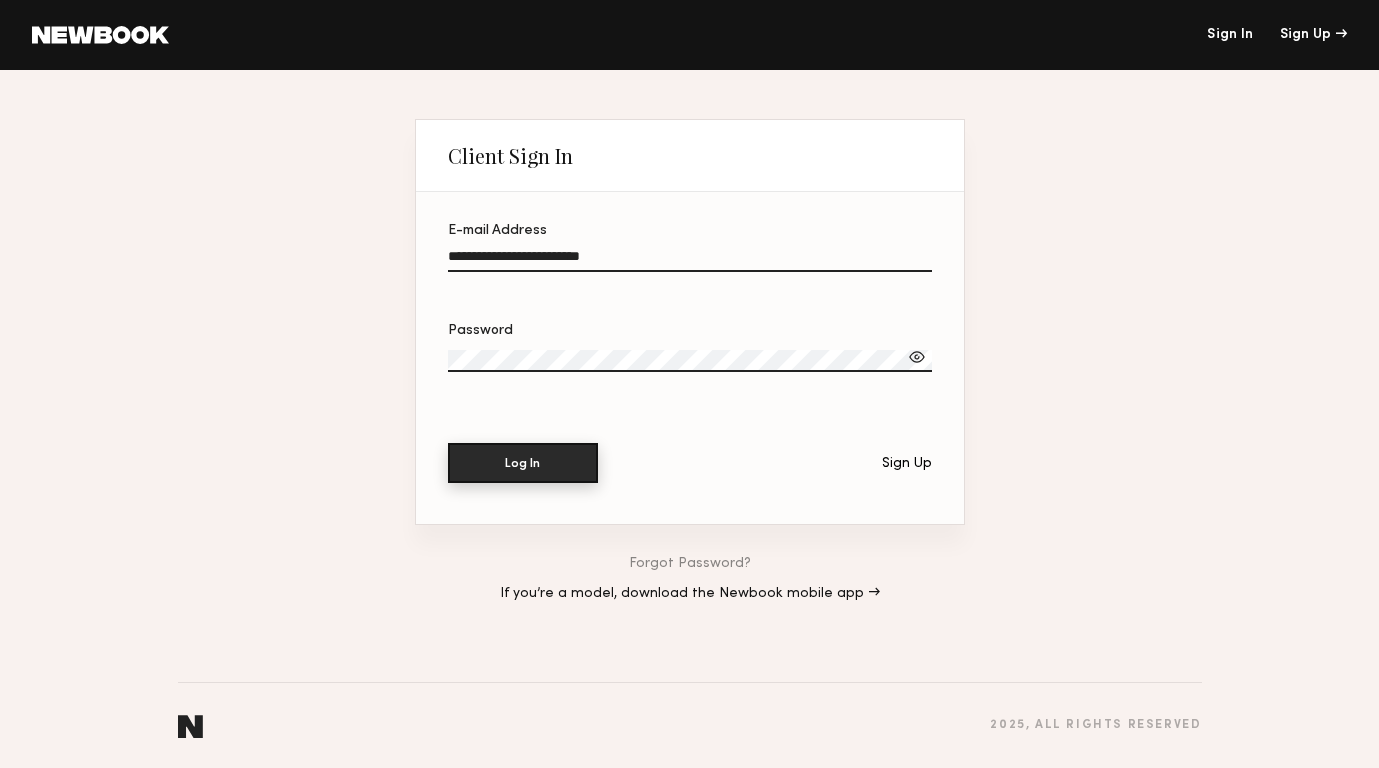 click on "Log In" 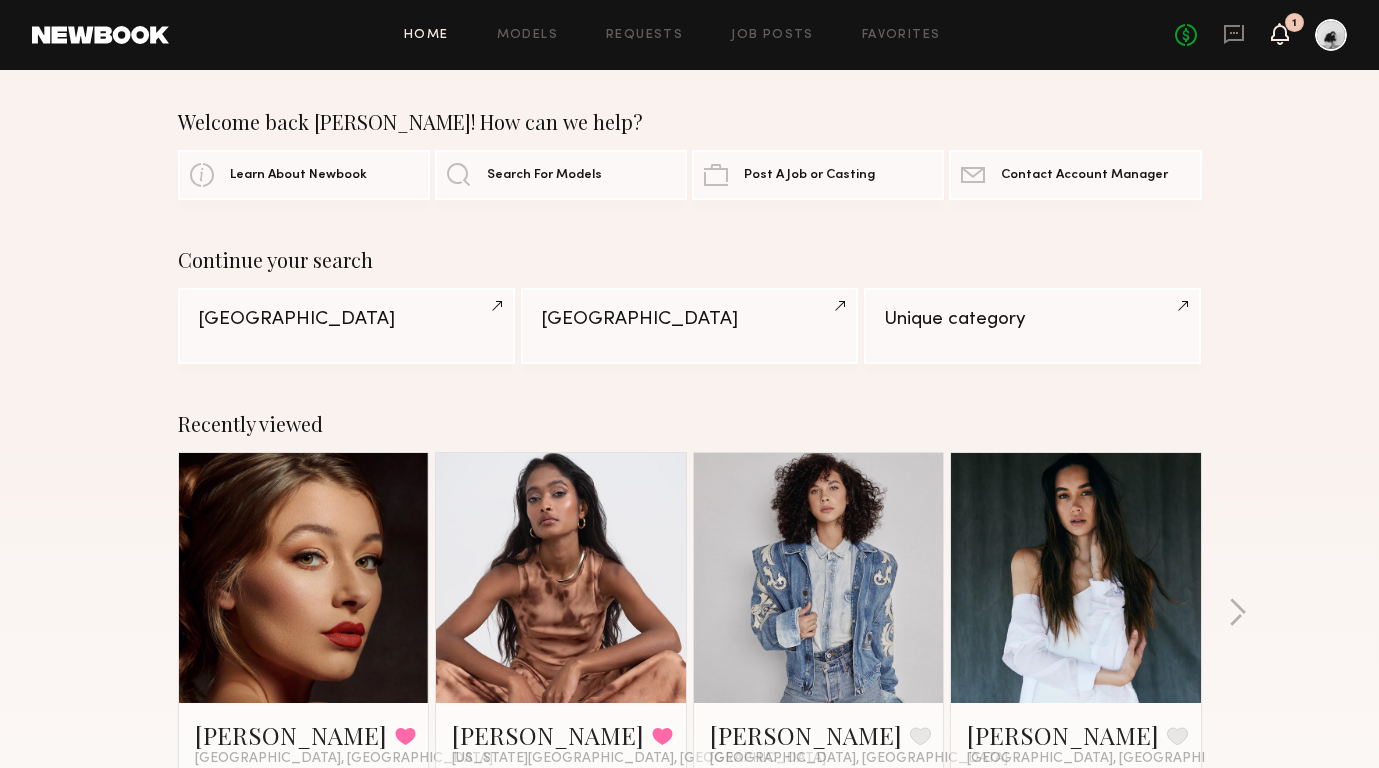 click 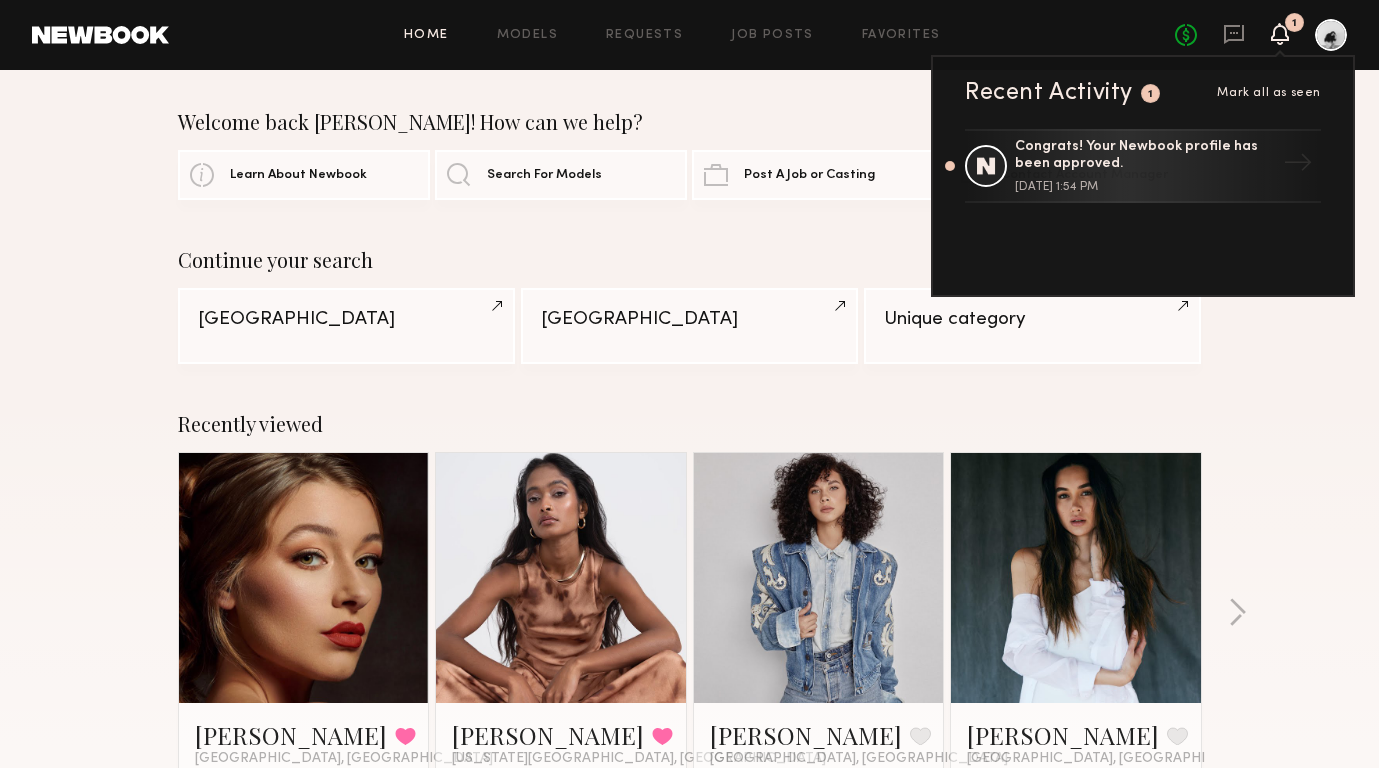 click 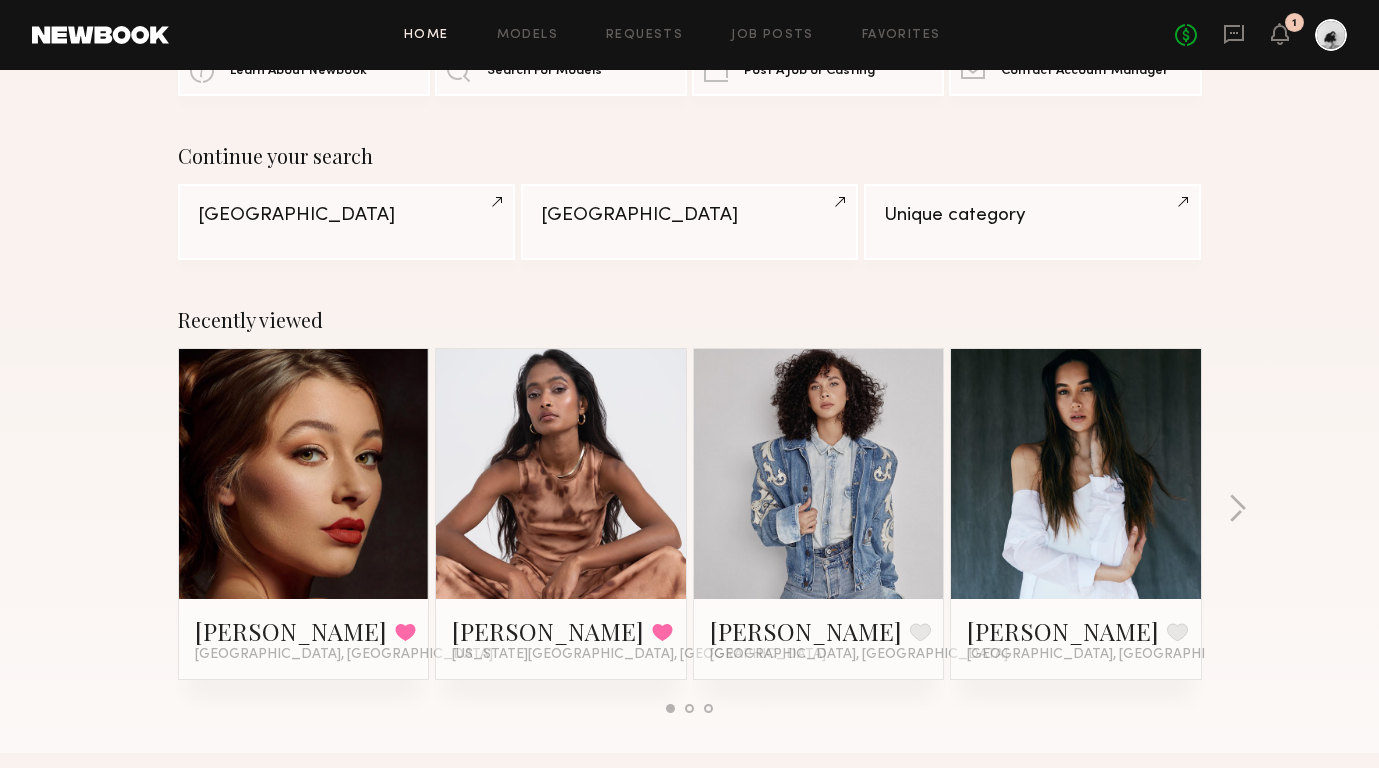 scroll, scrollTop: 0, scrollLeft: 0, axis: both 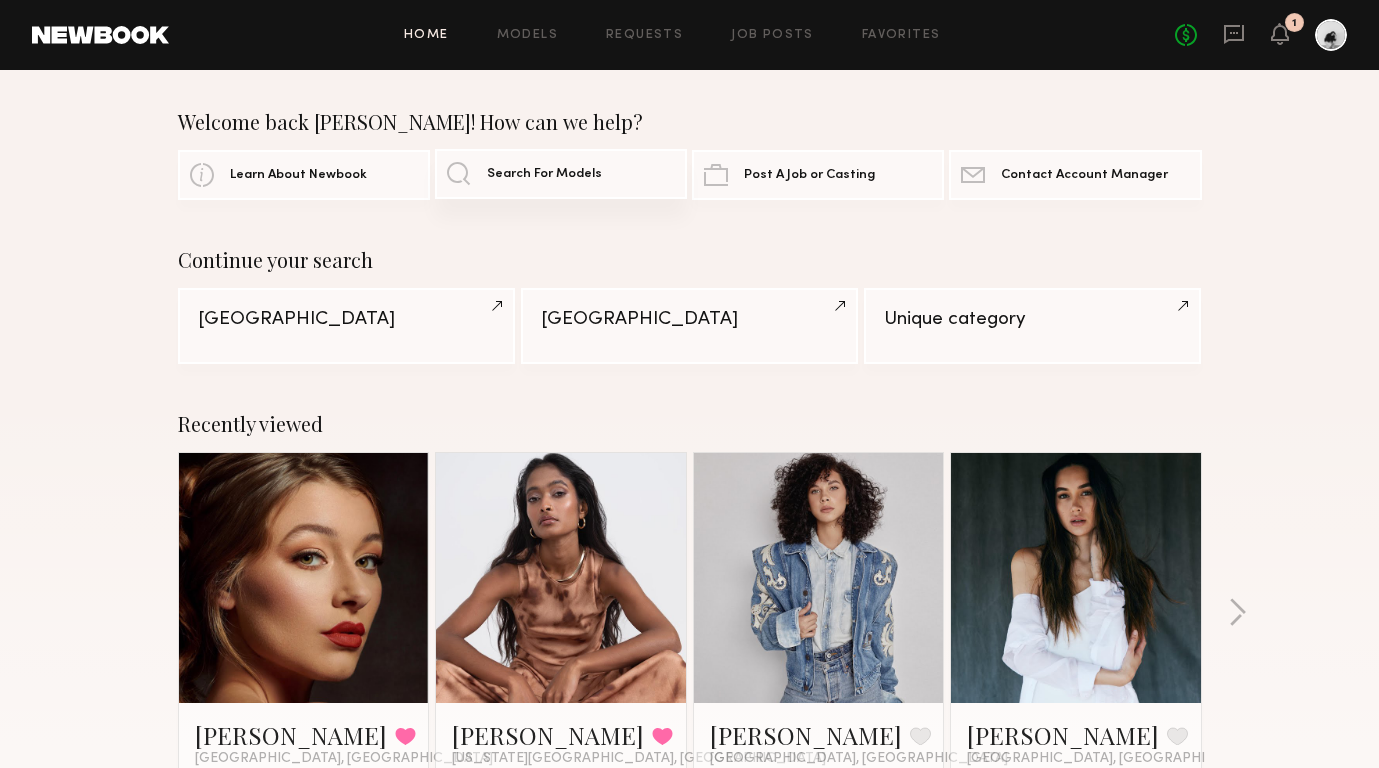 click on "Search For Models" 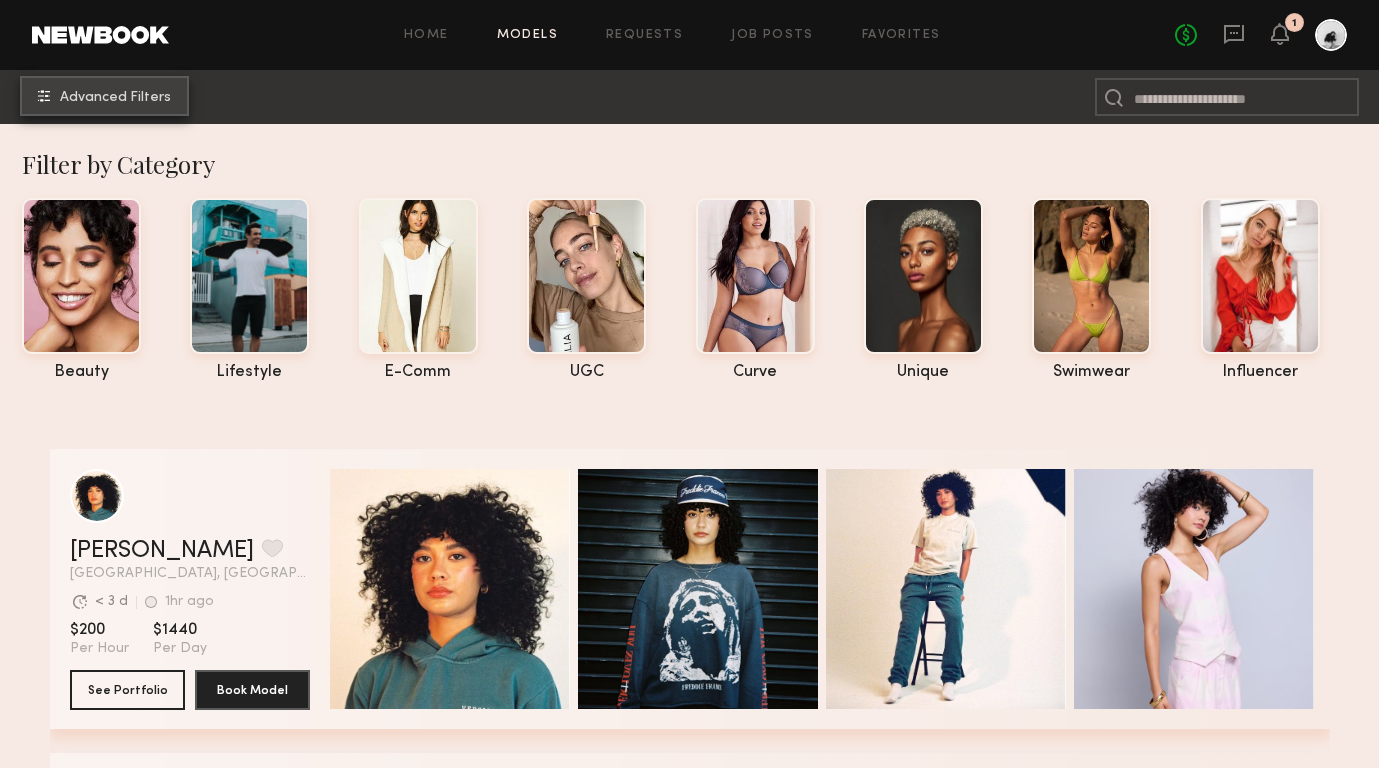 click on "Advanced Filters" 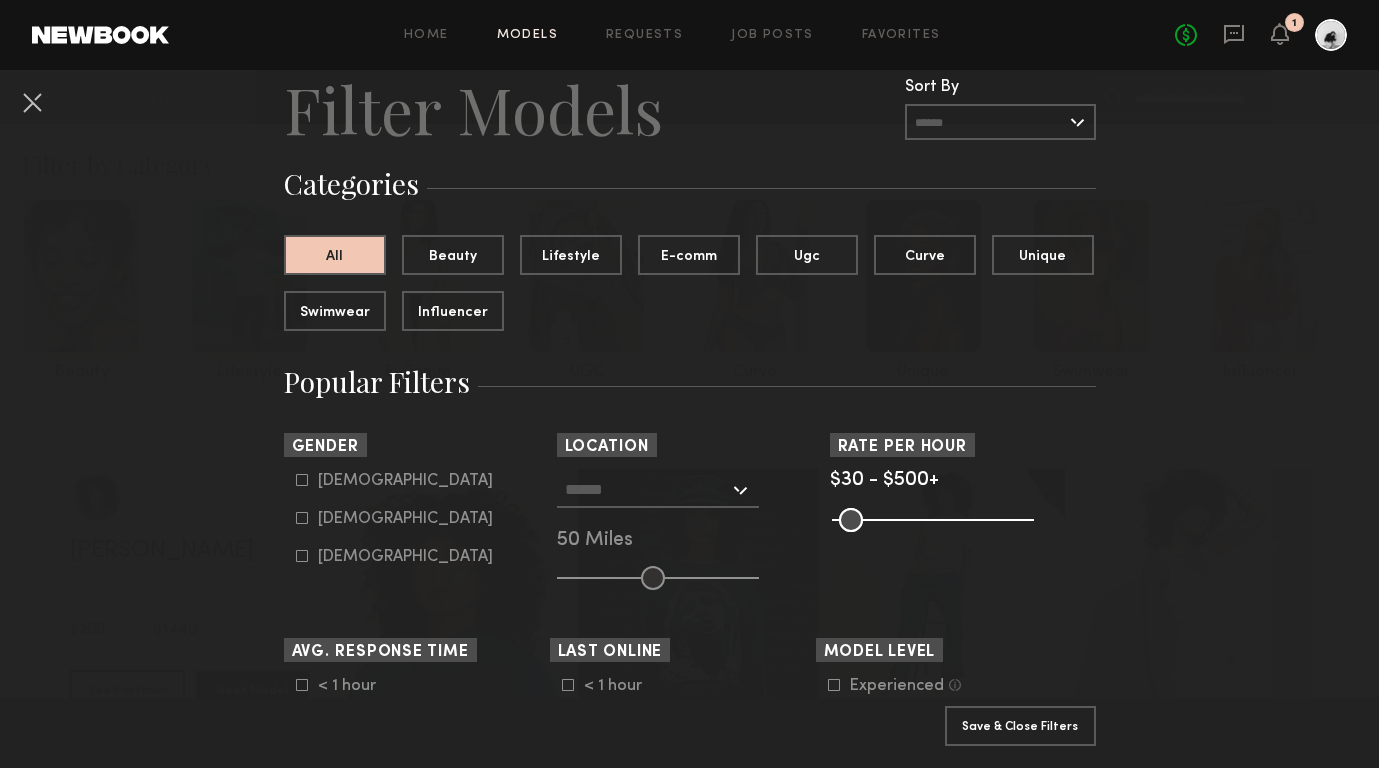 scroll, scrollTop: 108, scrollLeft: 0, axis: vertical 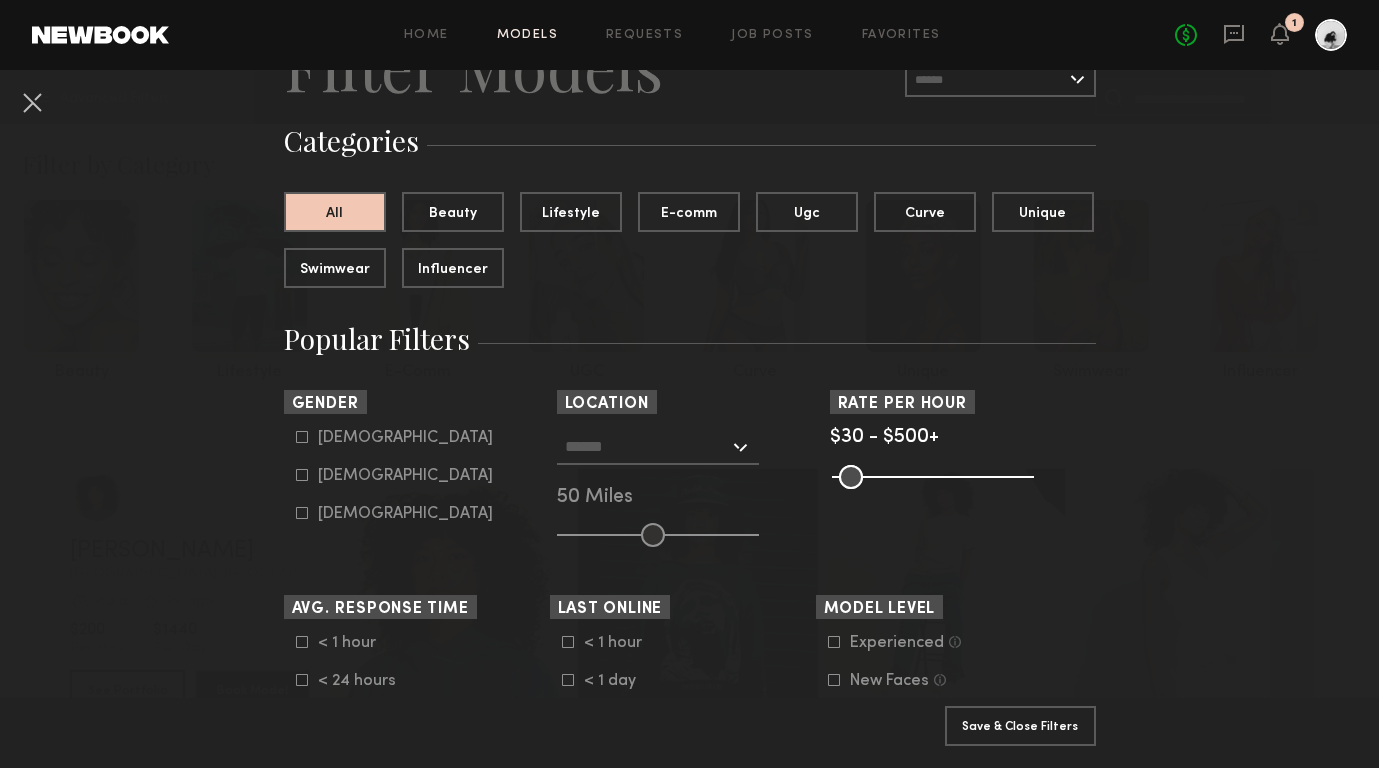 click 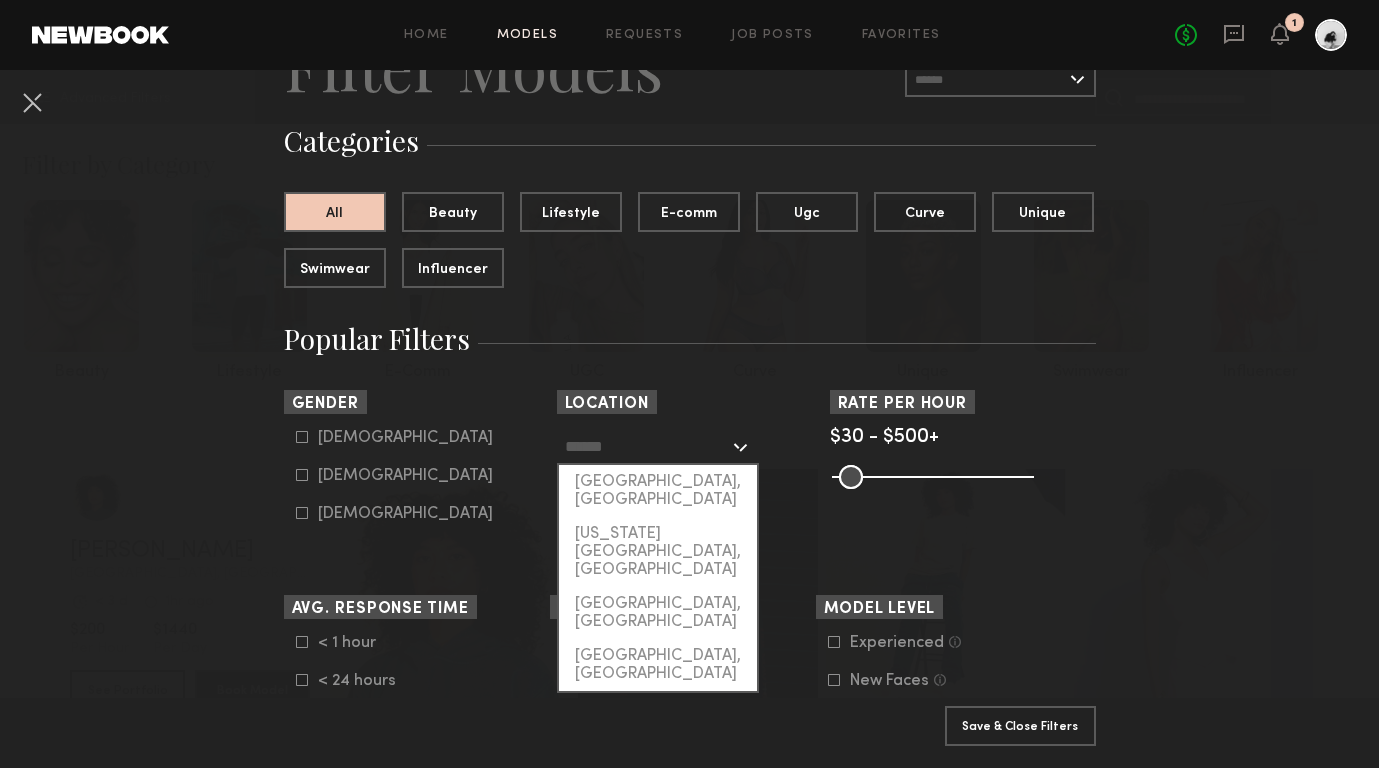 click 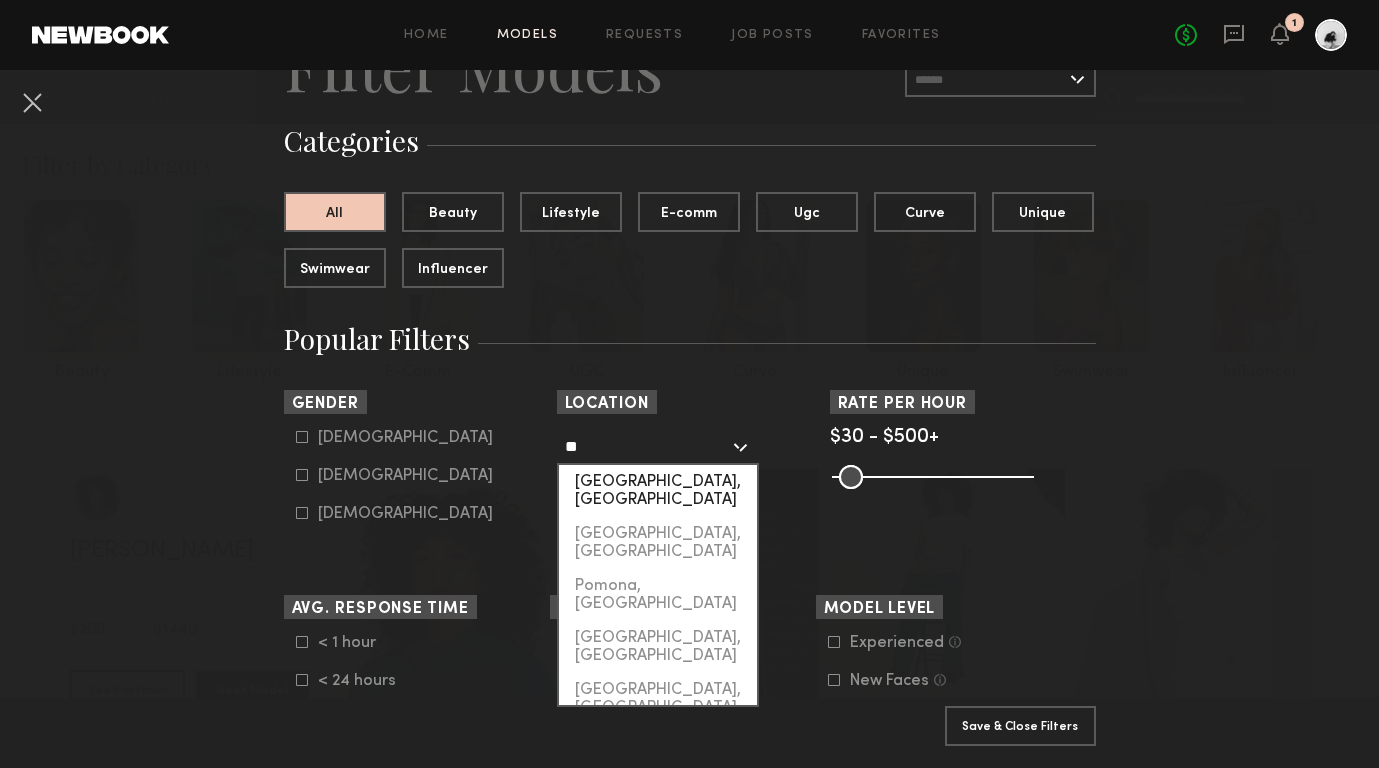 click on "Portland, OR" 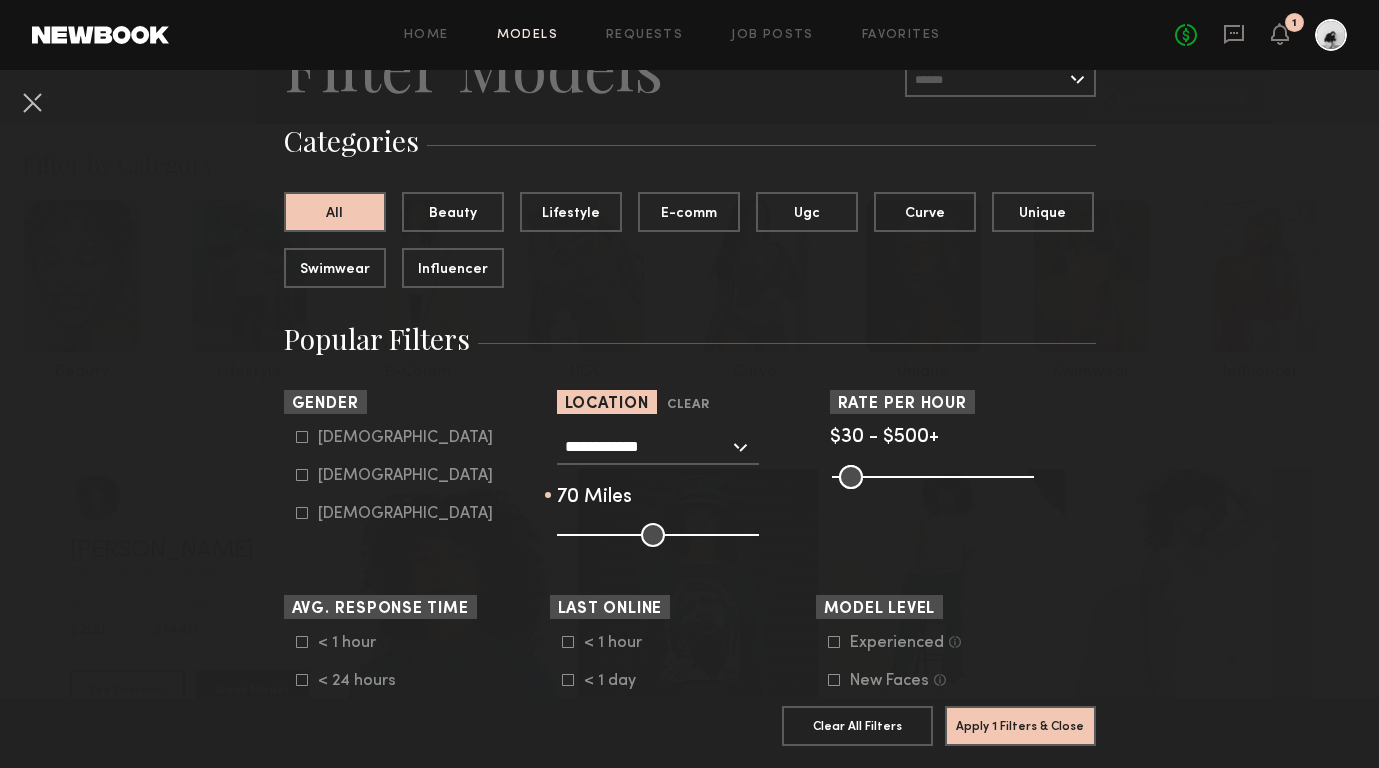 drag, startPoint x: 651, startPoint y: 535, endPoint x: 691, endPoint y: 537, distance: 40.04997 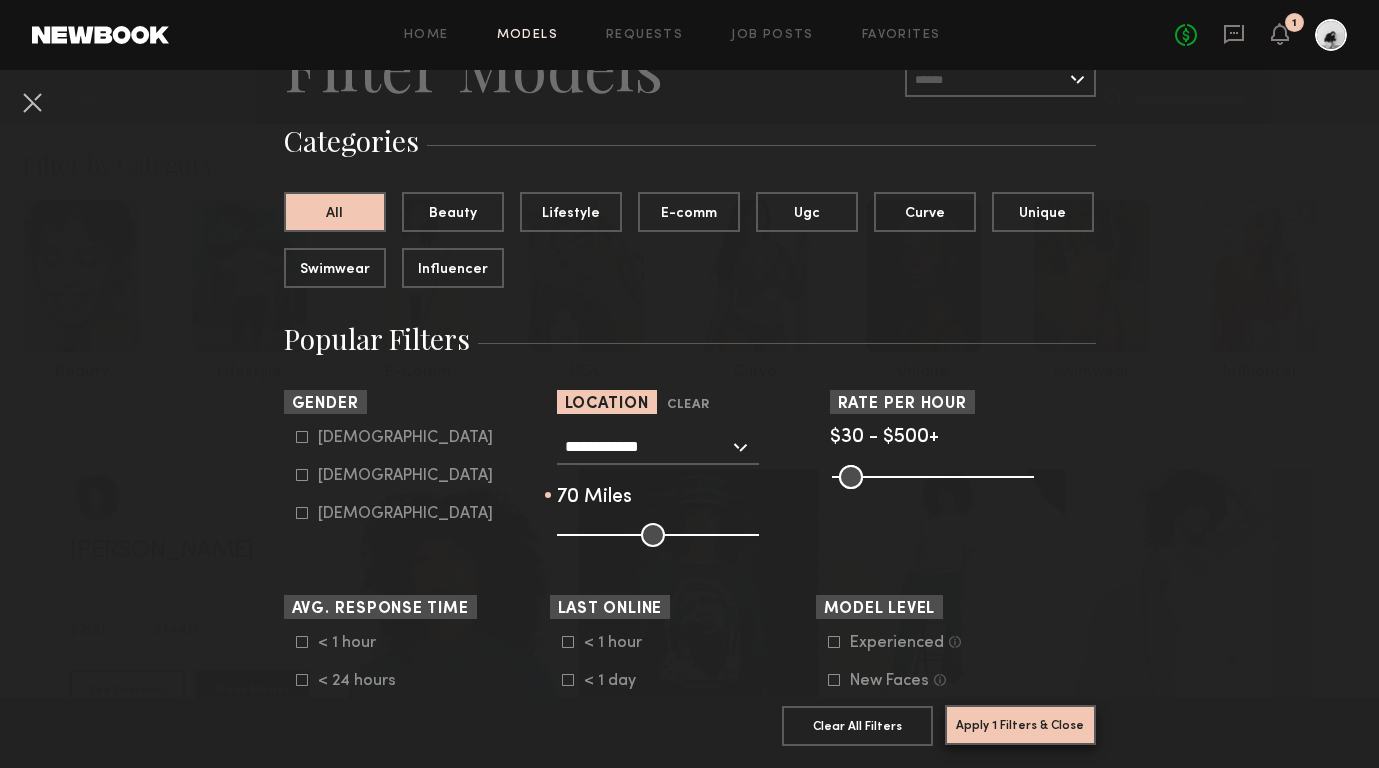 click on "Apply 1 Filters & Close" 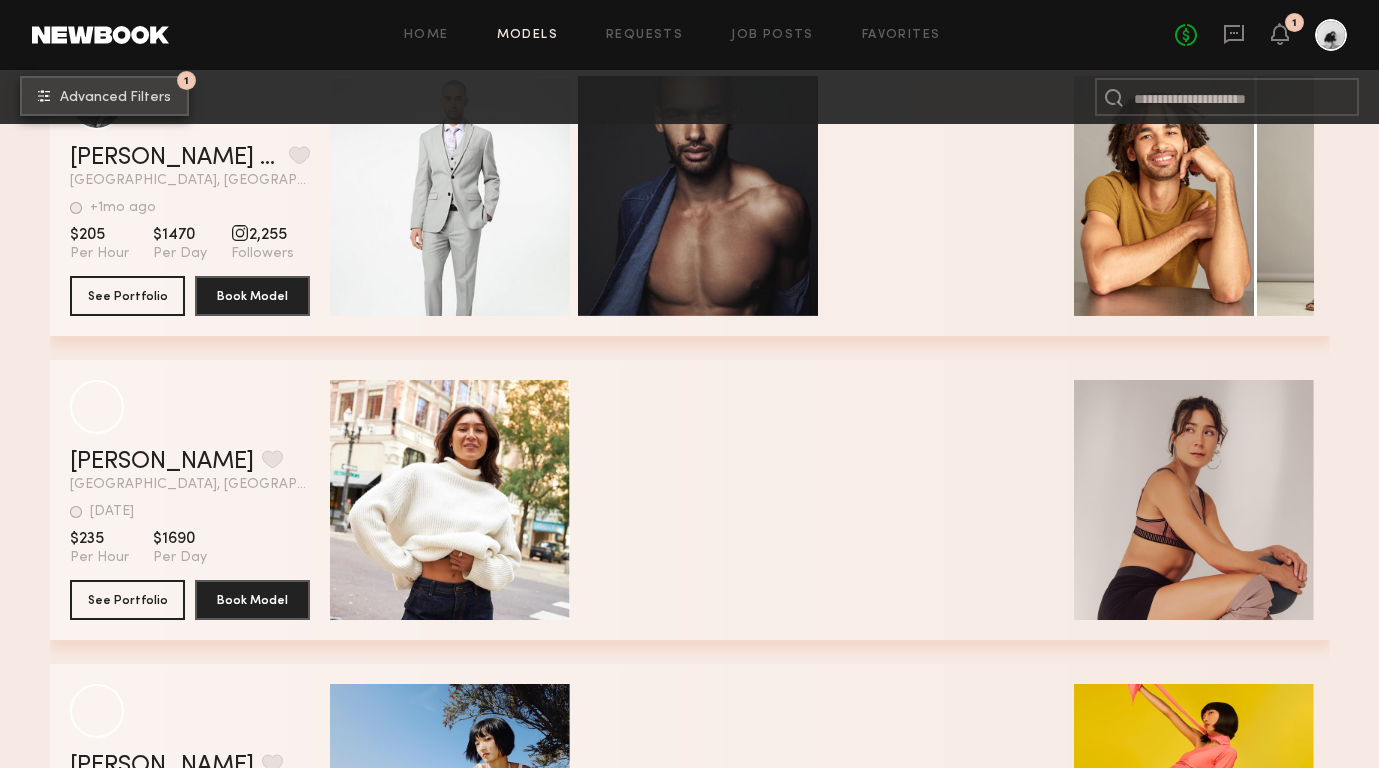 scroll, scrollTop: 412, scrollLeft: 0, axis: vertical 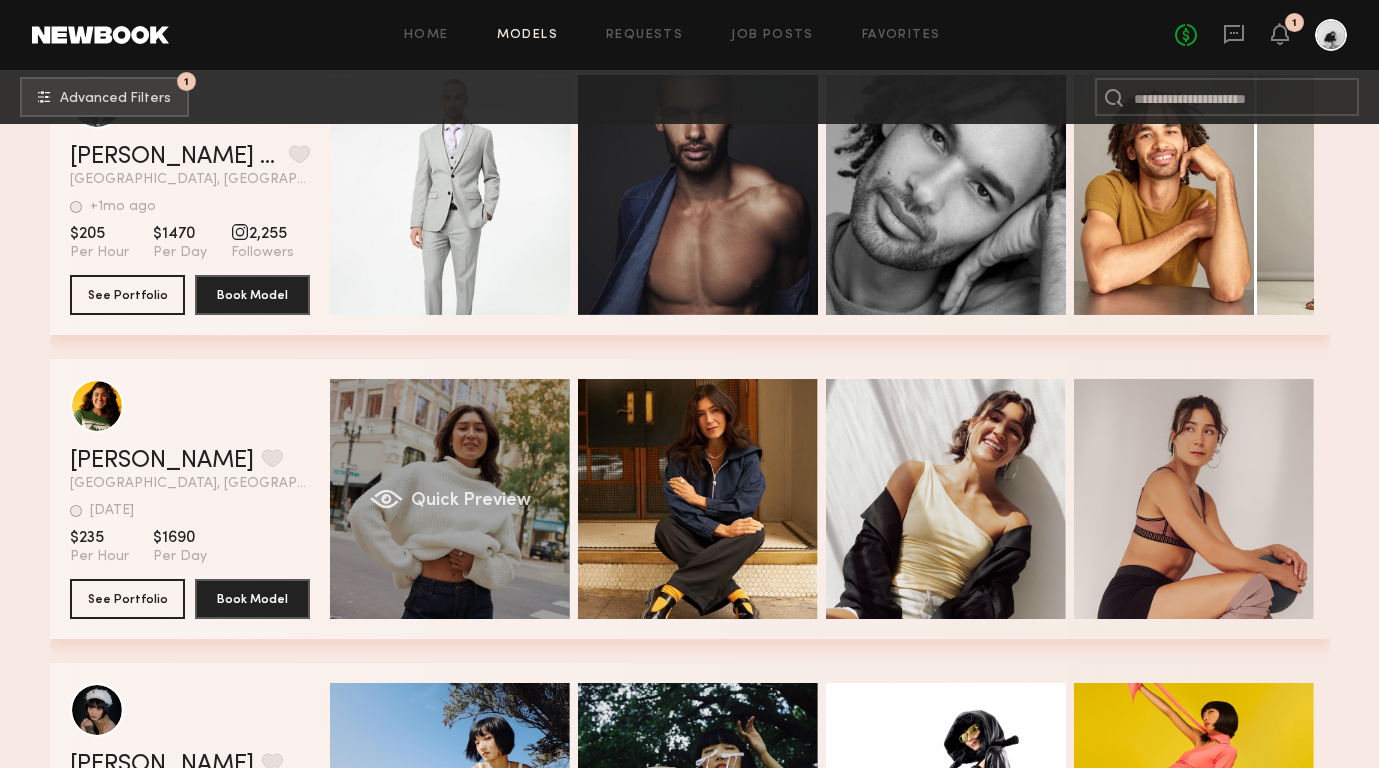click on "Quick Preview" 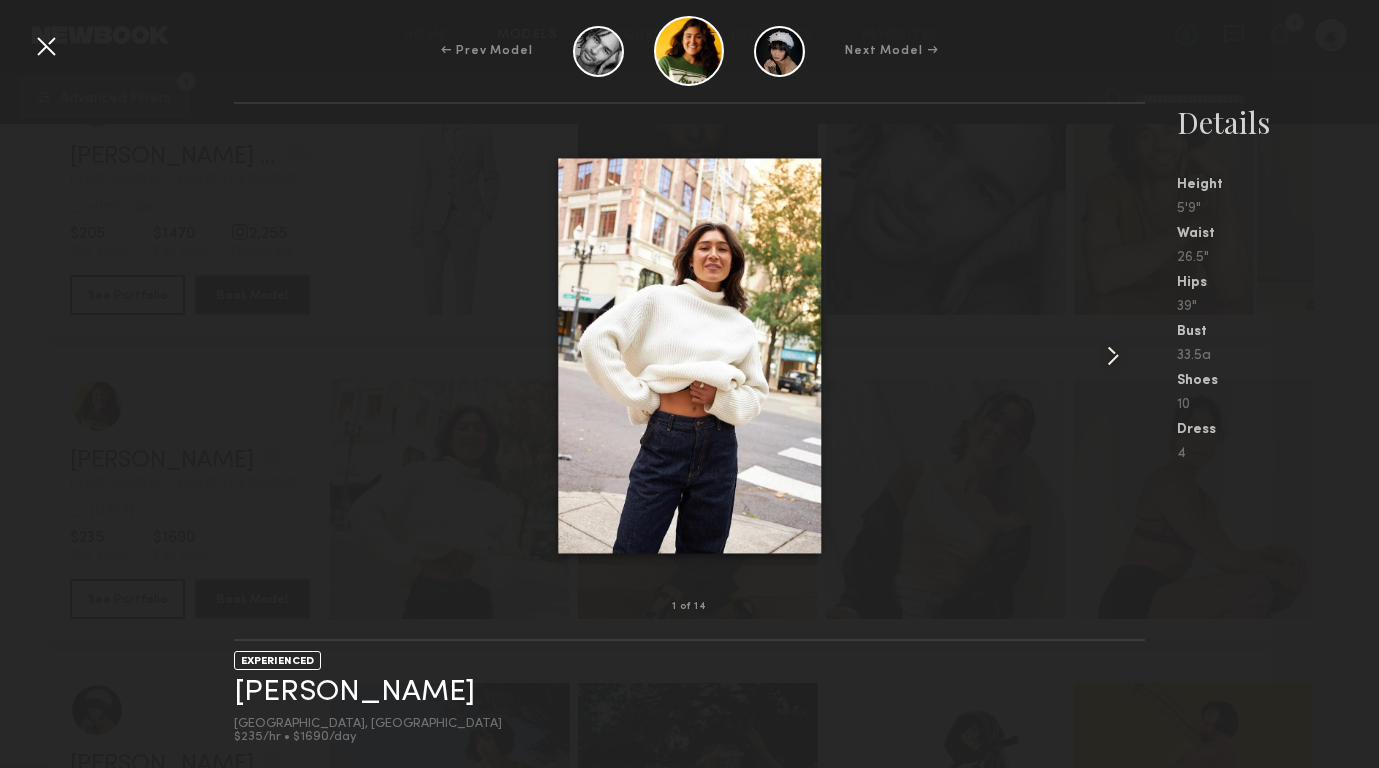 click at bounding box center [1113, 356] 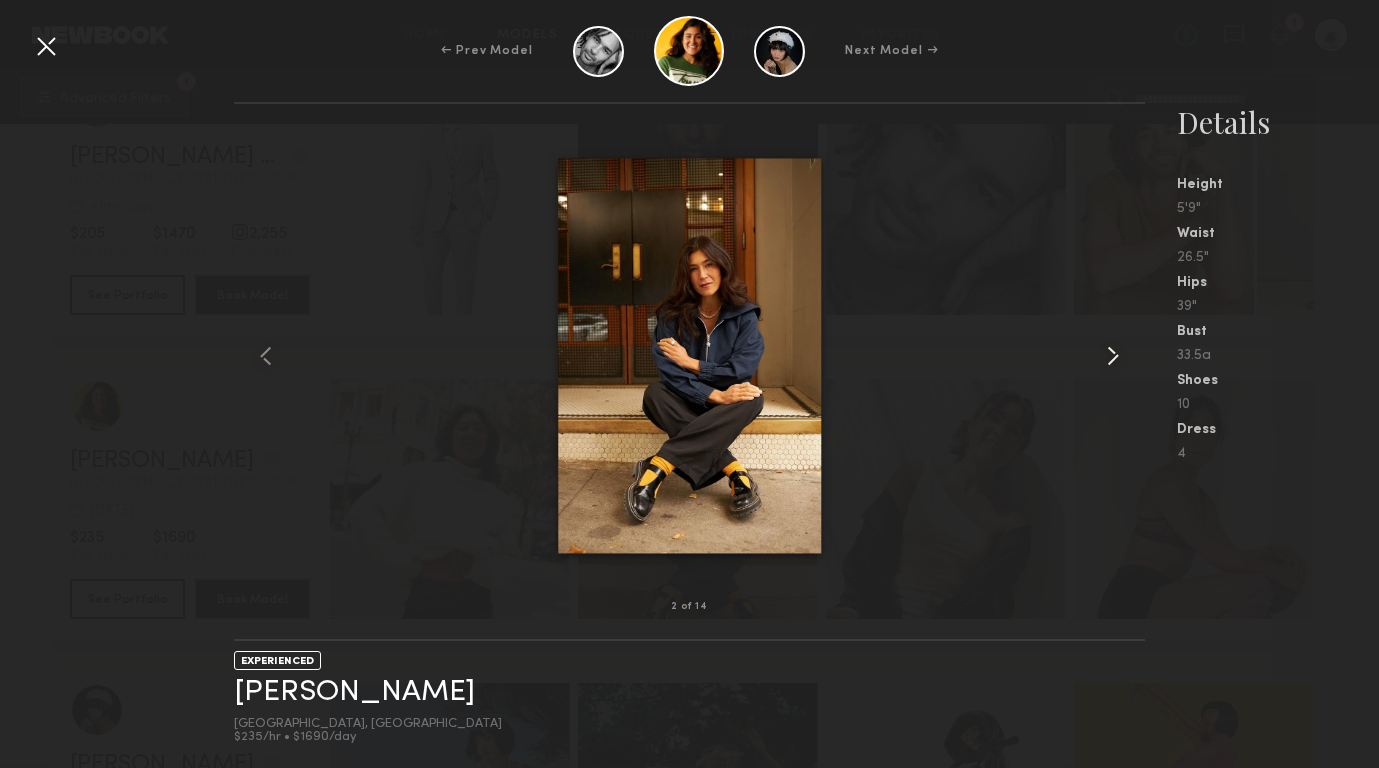 click at bounding box center (1113, 356) 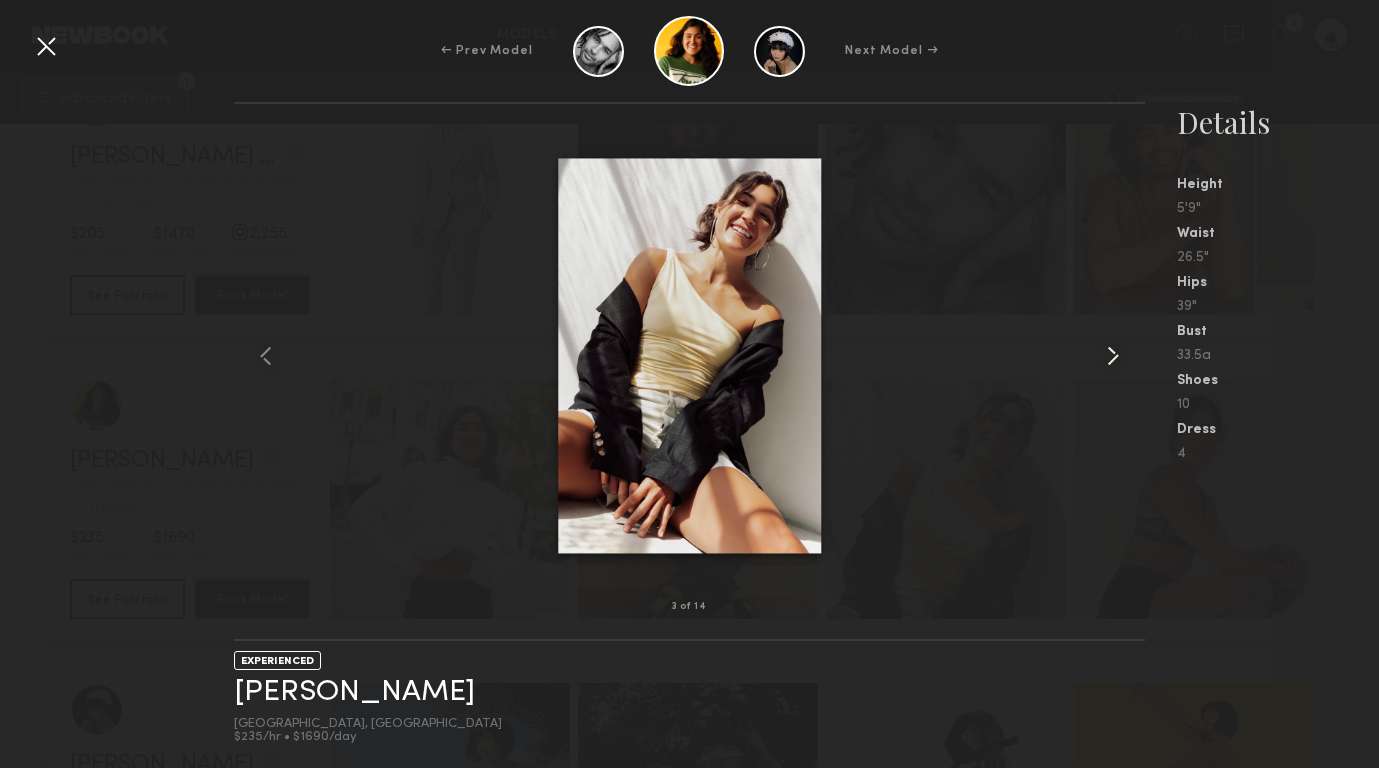 click at bounding box center (1113, 356) 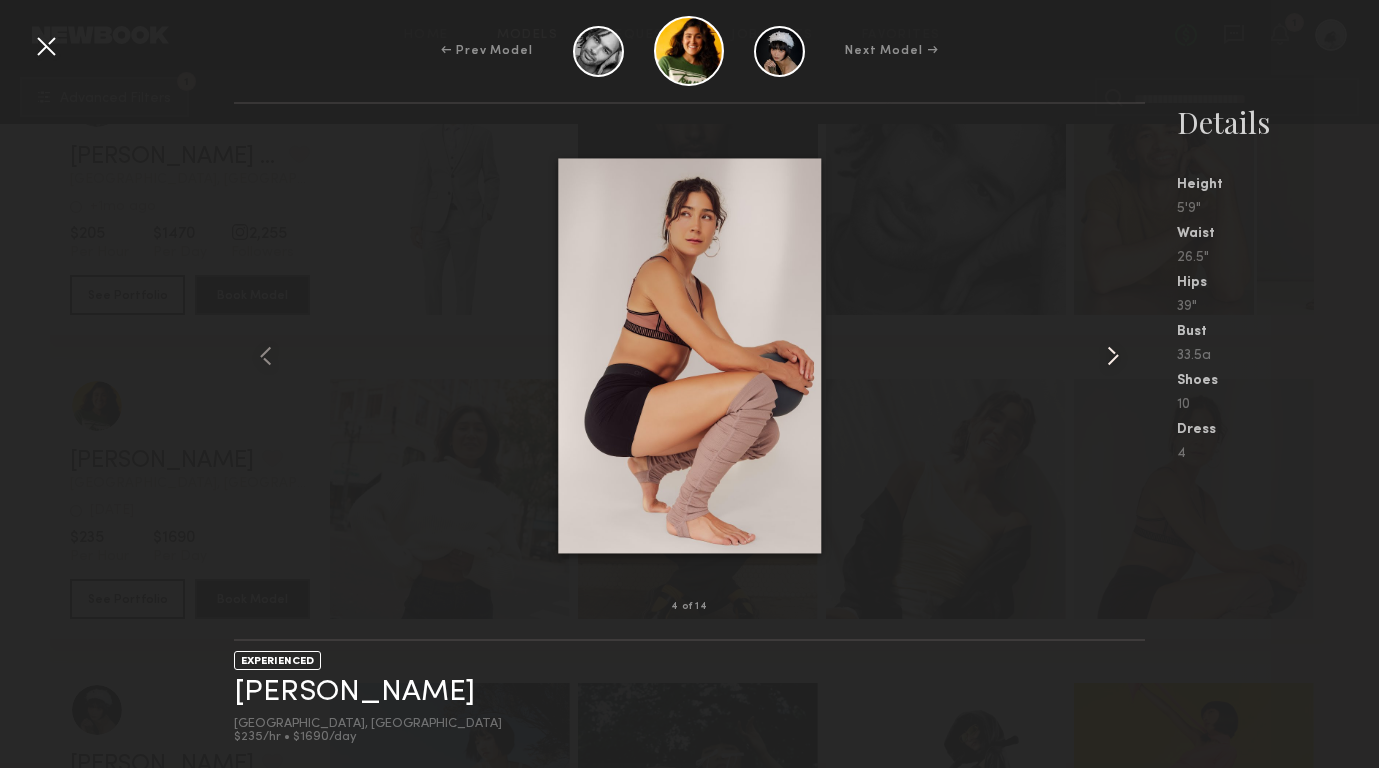 click at bounding box center (1113, 356) 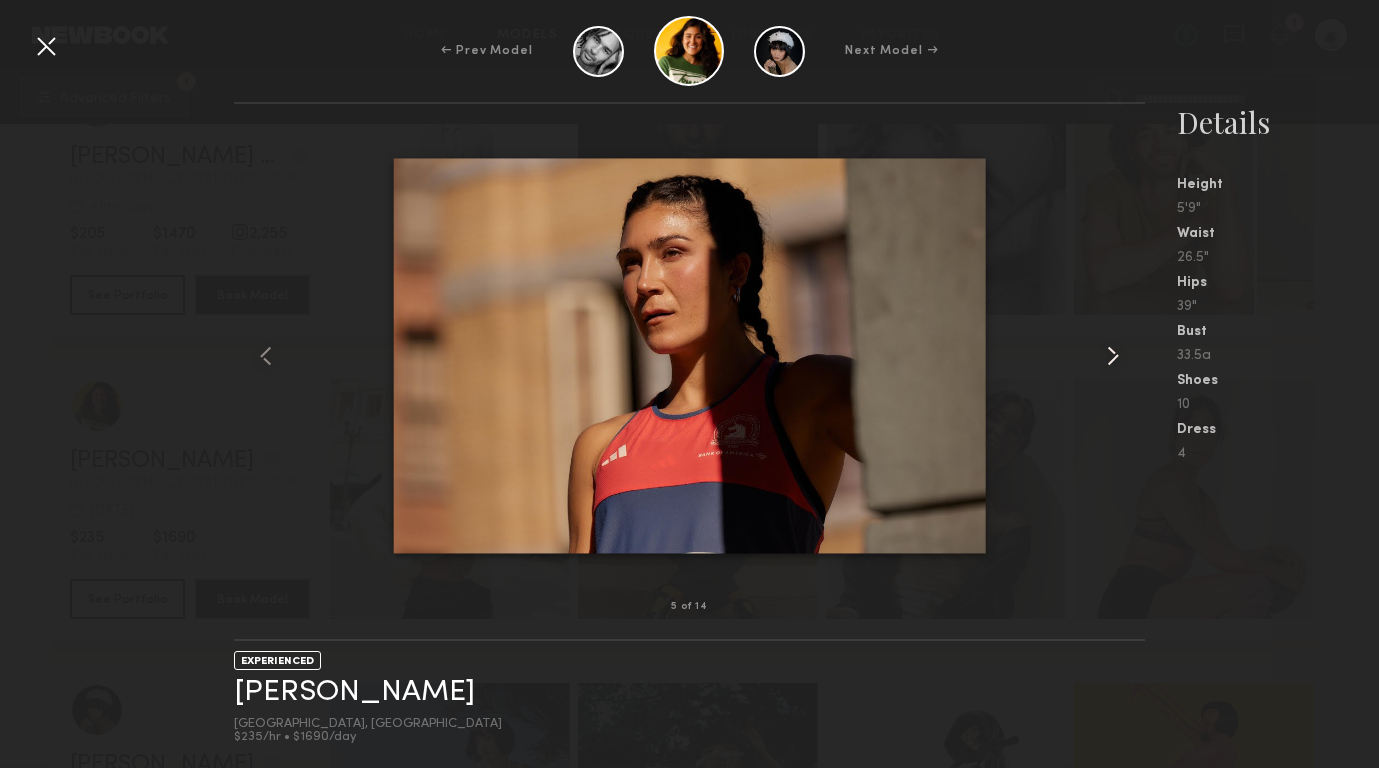 click at bounding box center [1113, 356] 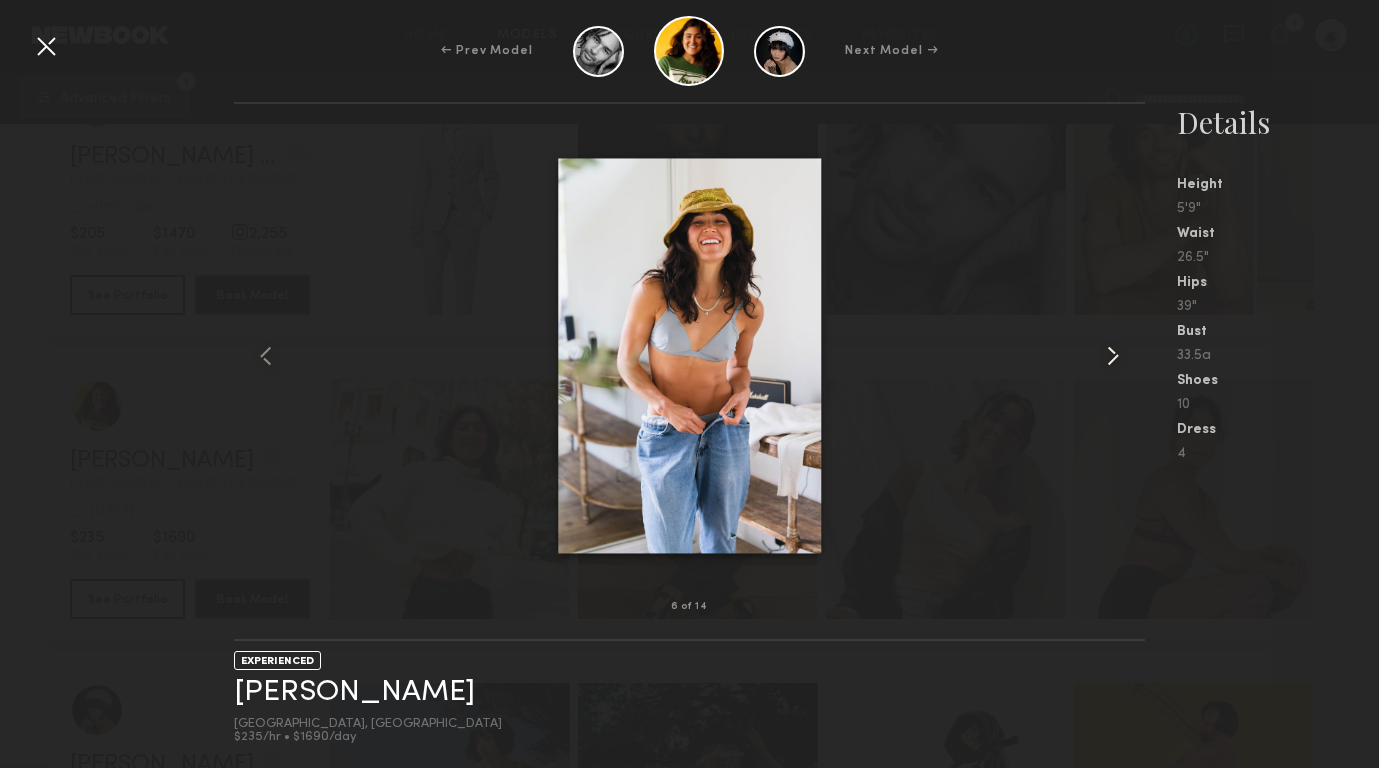 click at bounding box center [1113, 356] 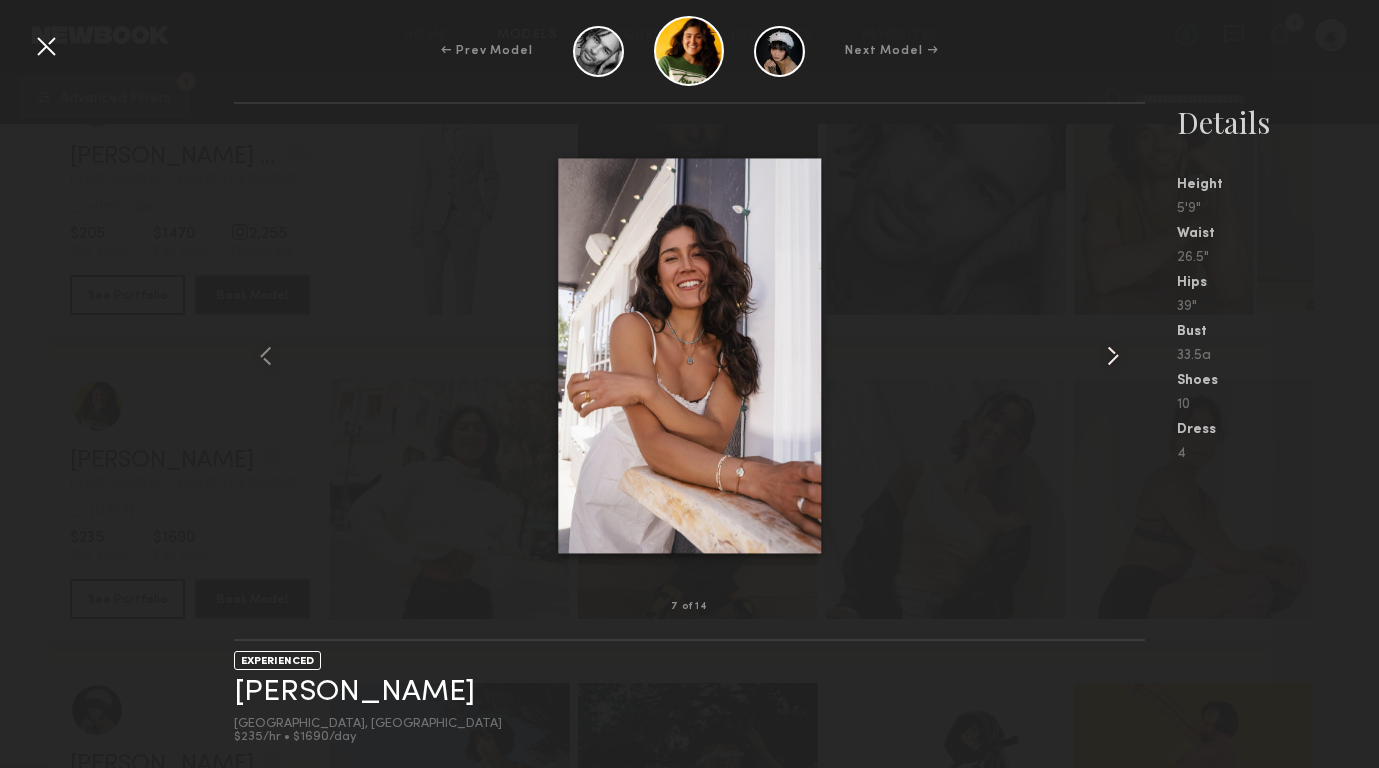 click at bounding box center [1113, 356] 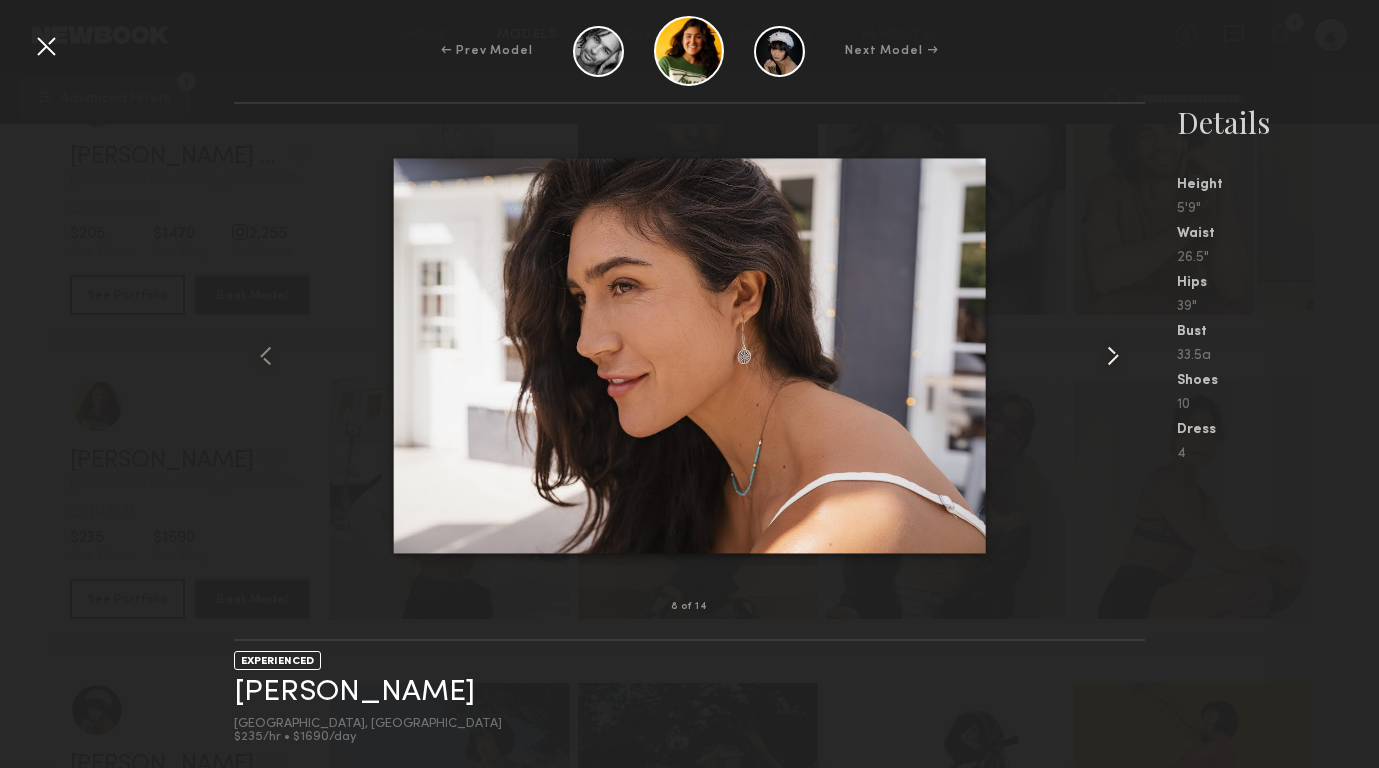 click at bounding box center [1113, 356] 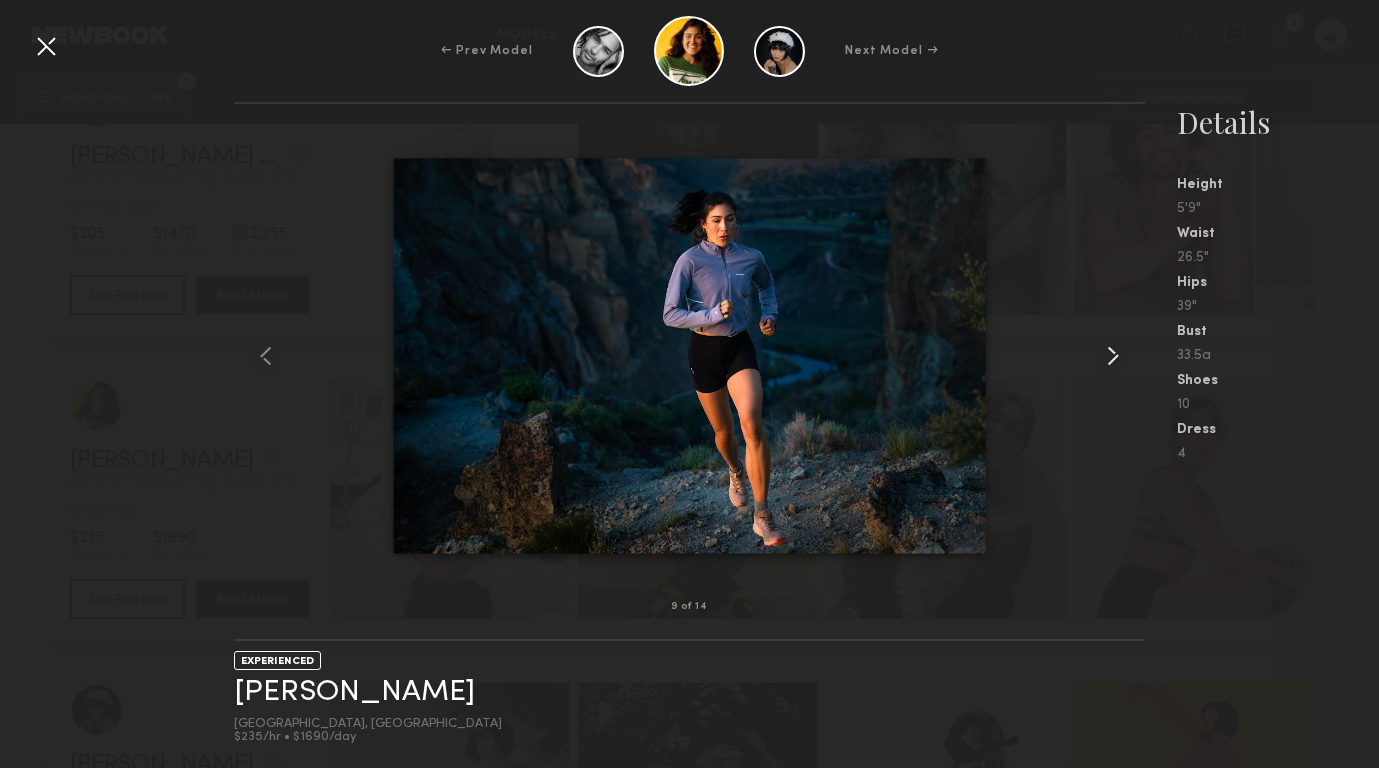click at bounding box center [1113, 356] 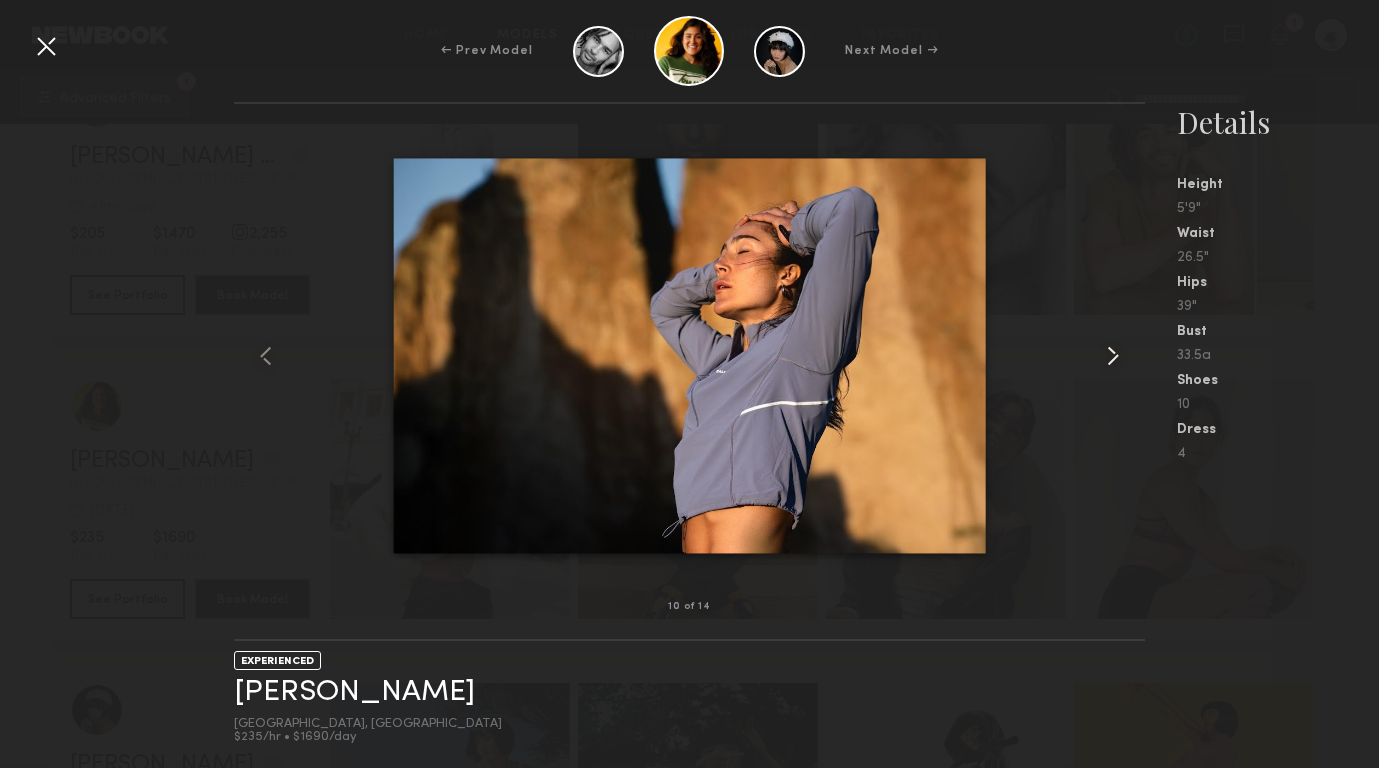 click at bounding box center [1113, 356] 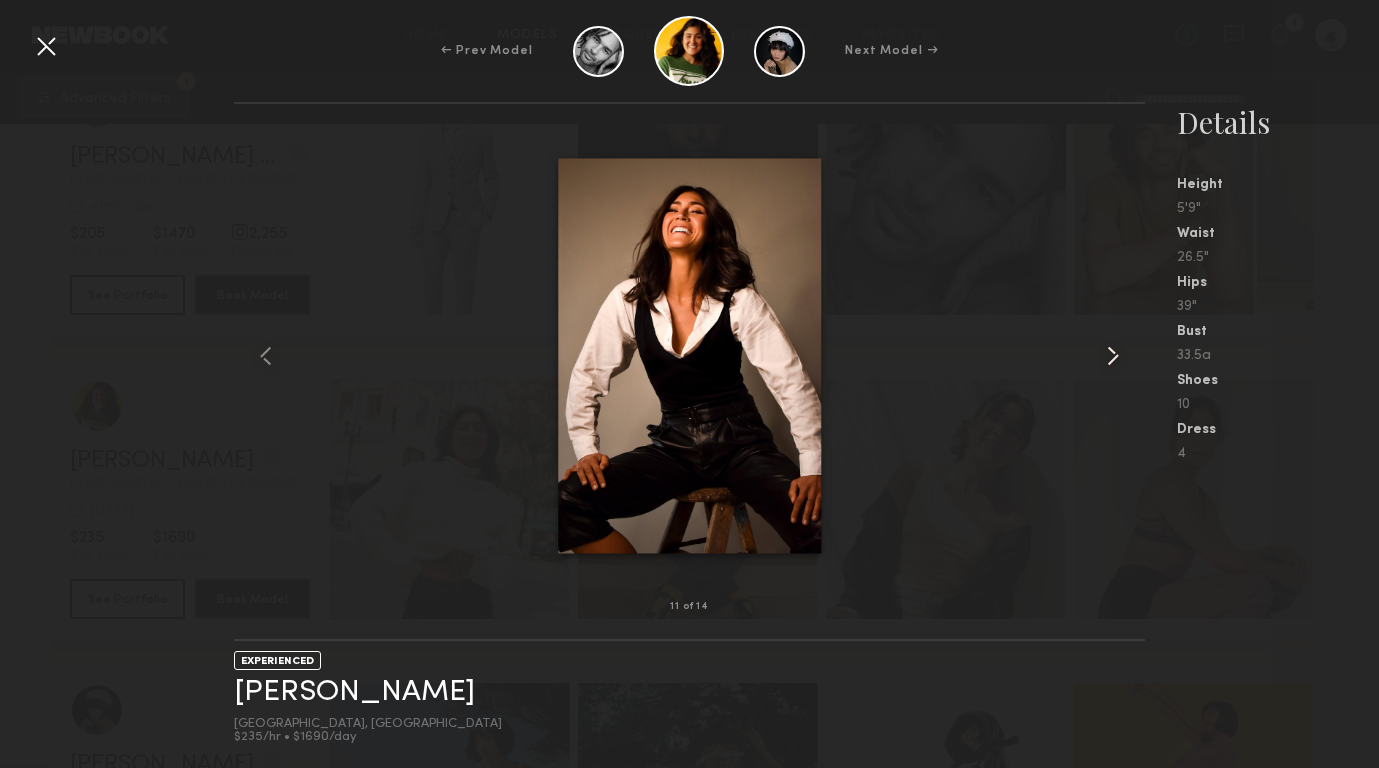 click at bounding box center [1113, 356] 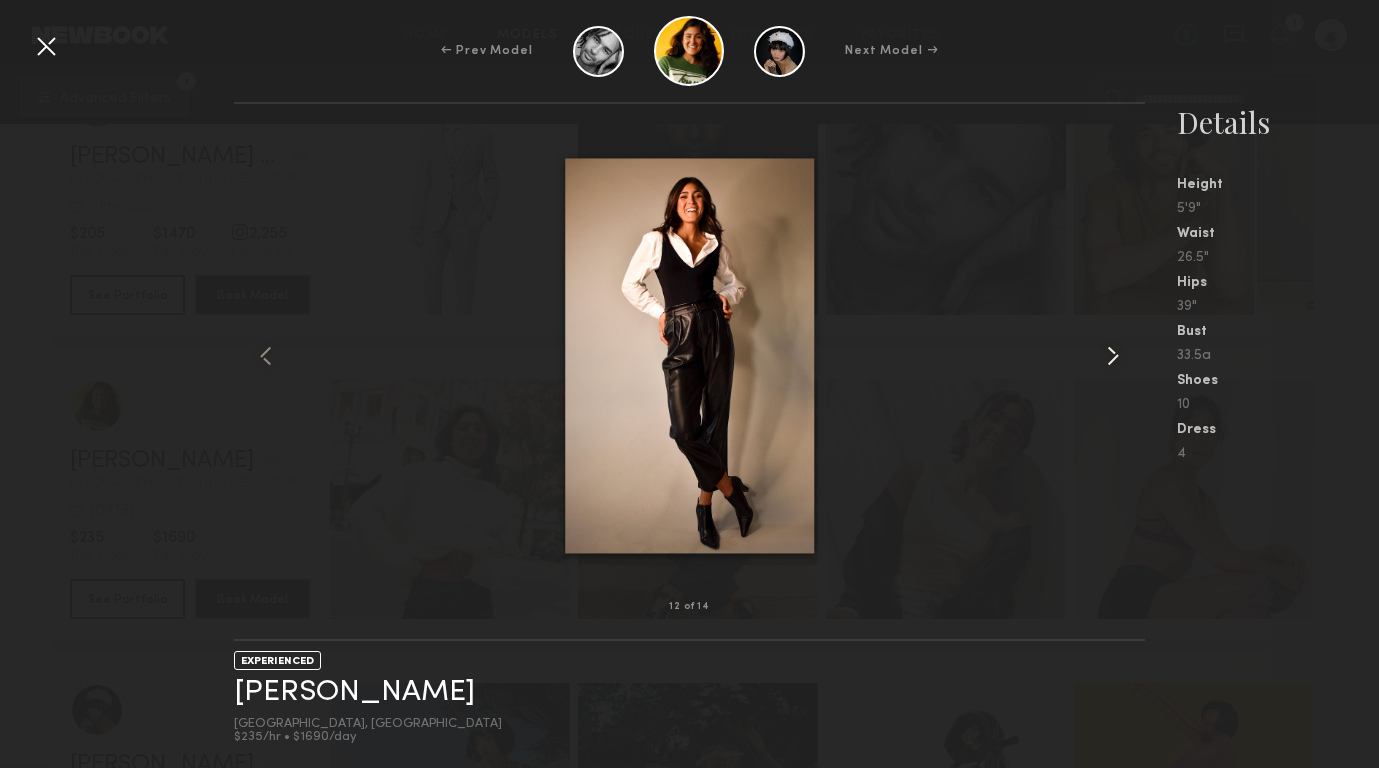 click at bounding box center (1113, 356) 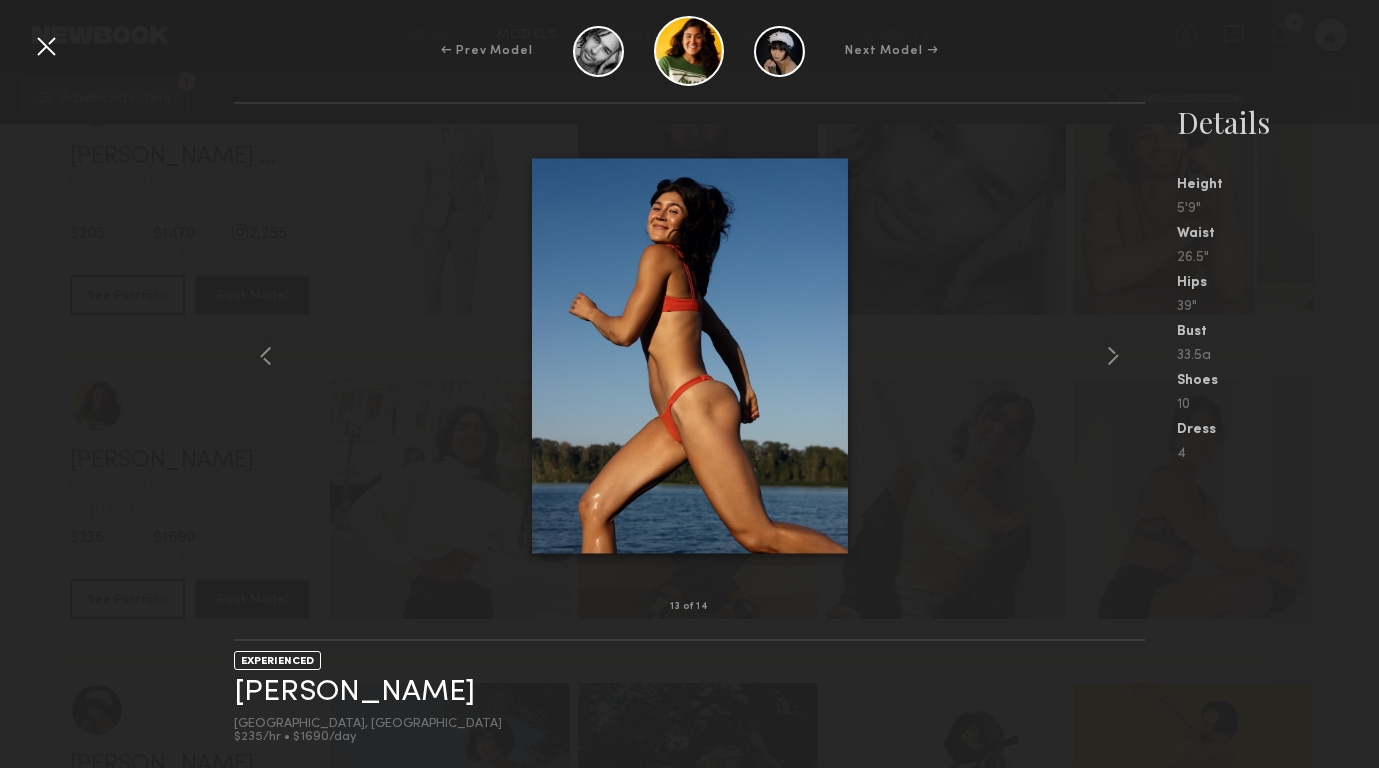 click at bounding box center [46, 46] 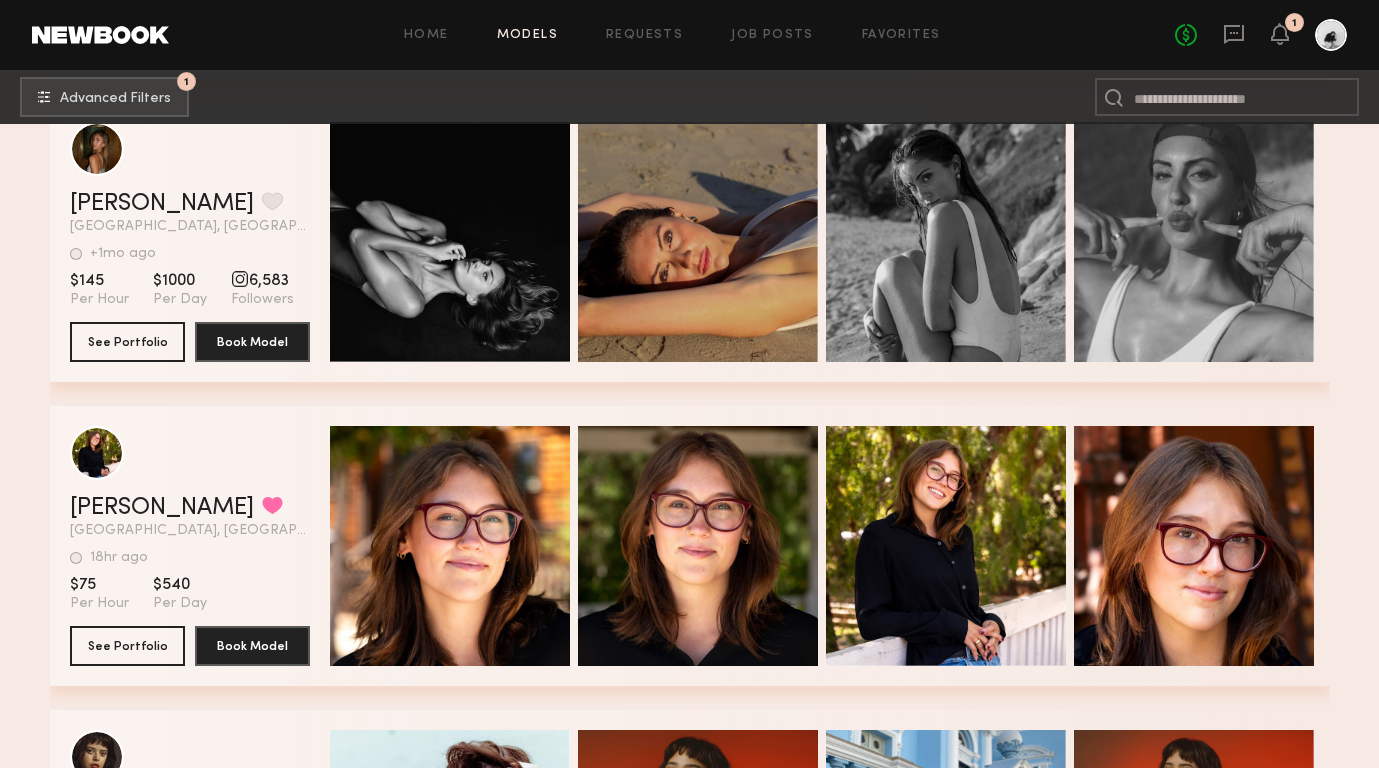 scroll, scrollTop: 1095, scrollLeft: 0, axis: vertical 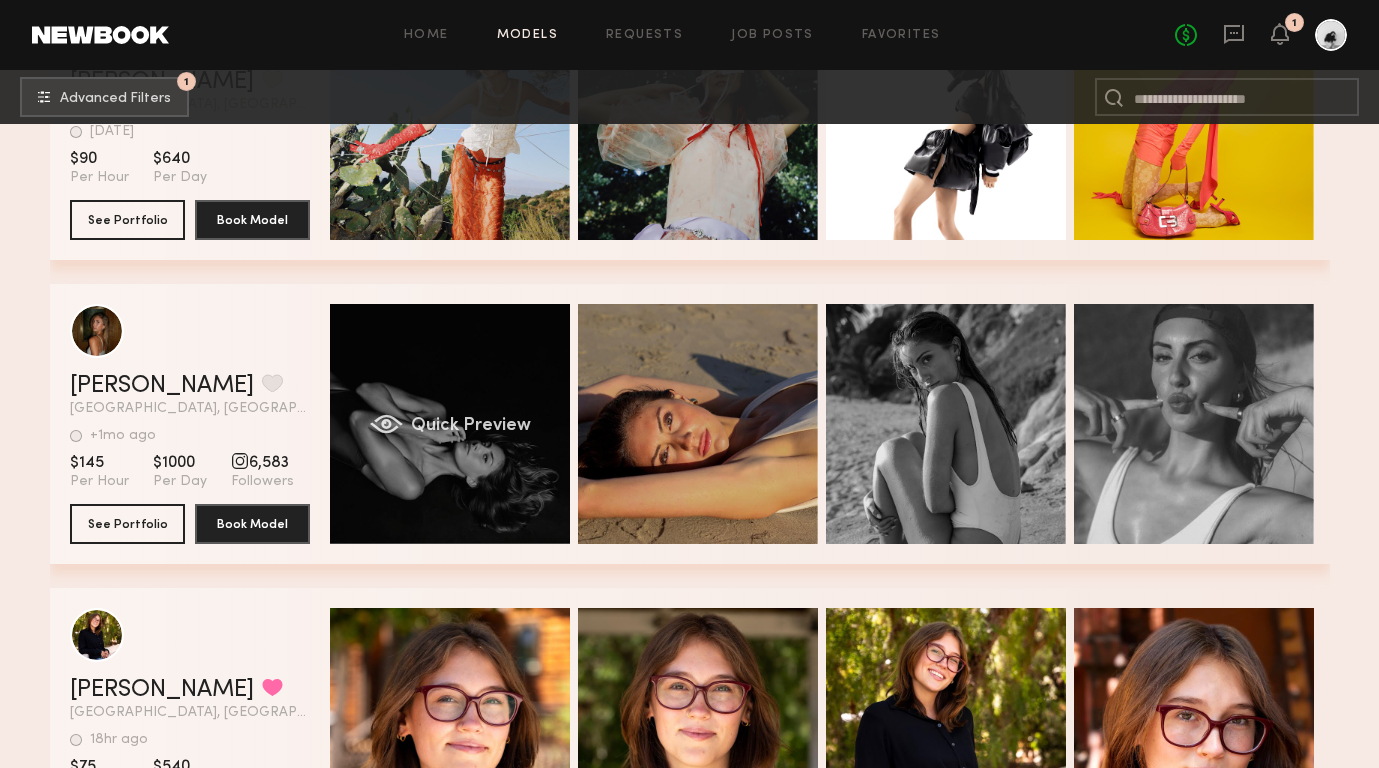 click on "Quick Preview" 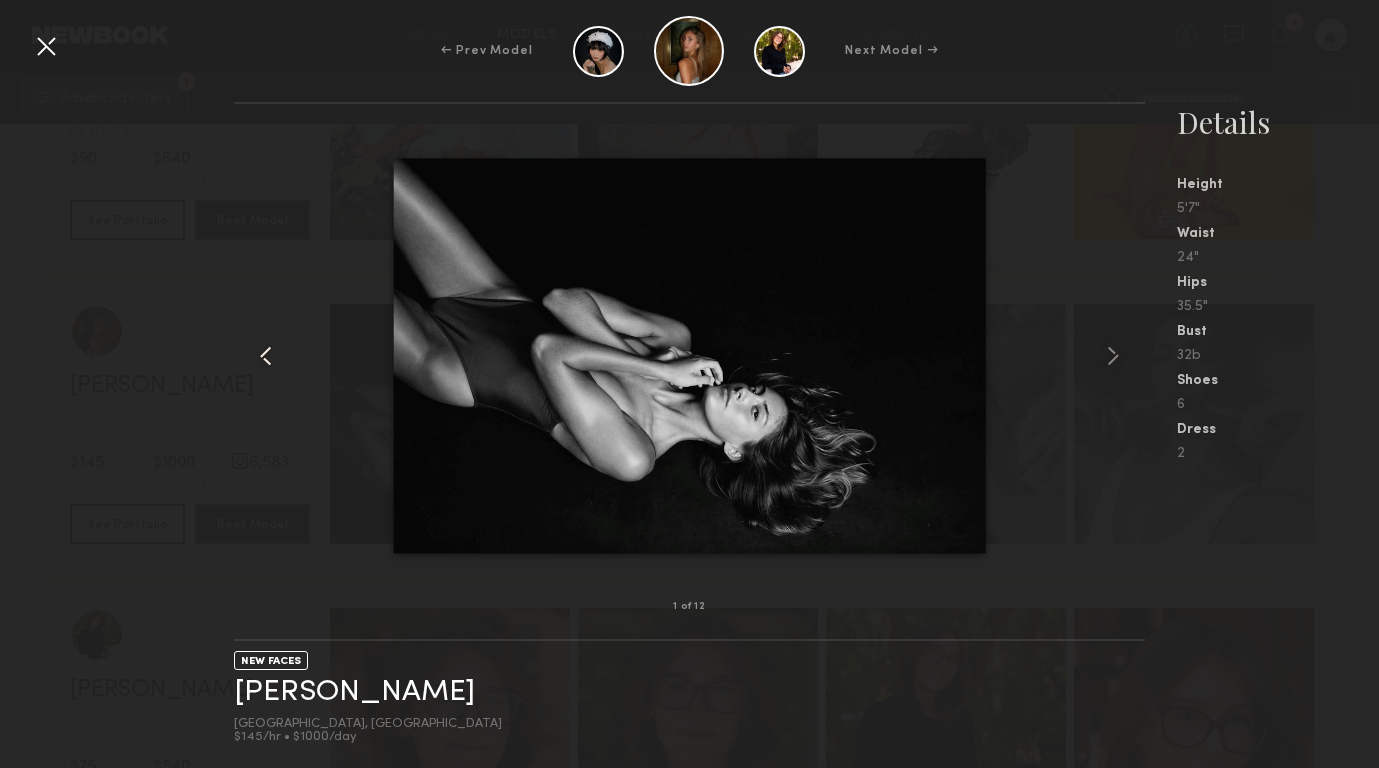 click at bounding box center [252, 355] 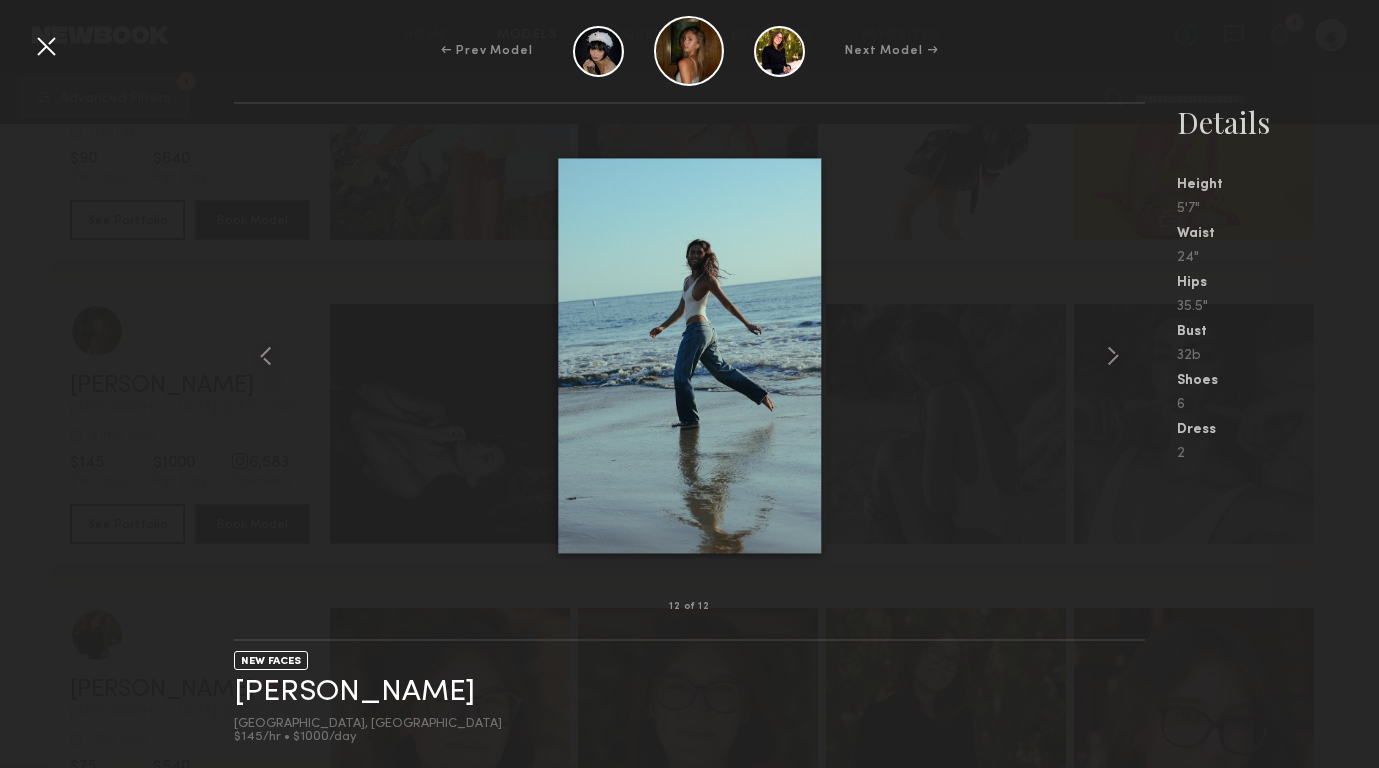 click at bounding box center (46, 46) 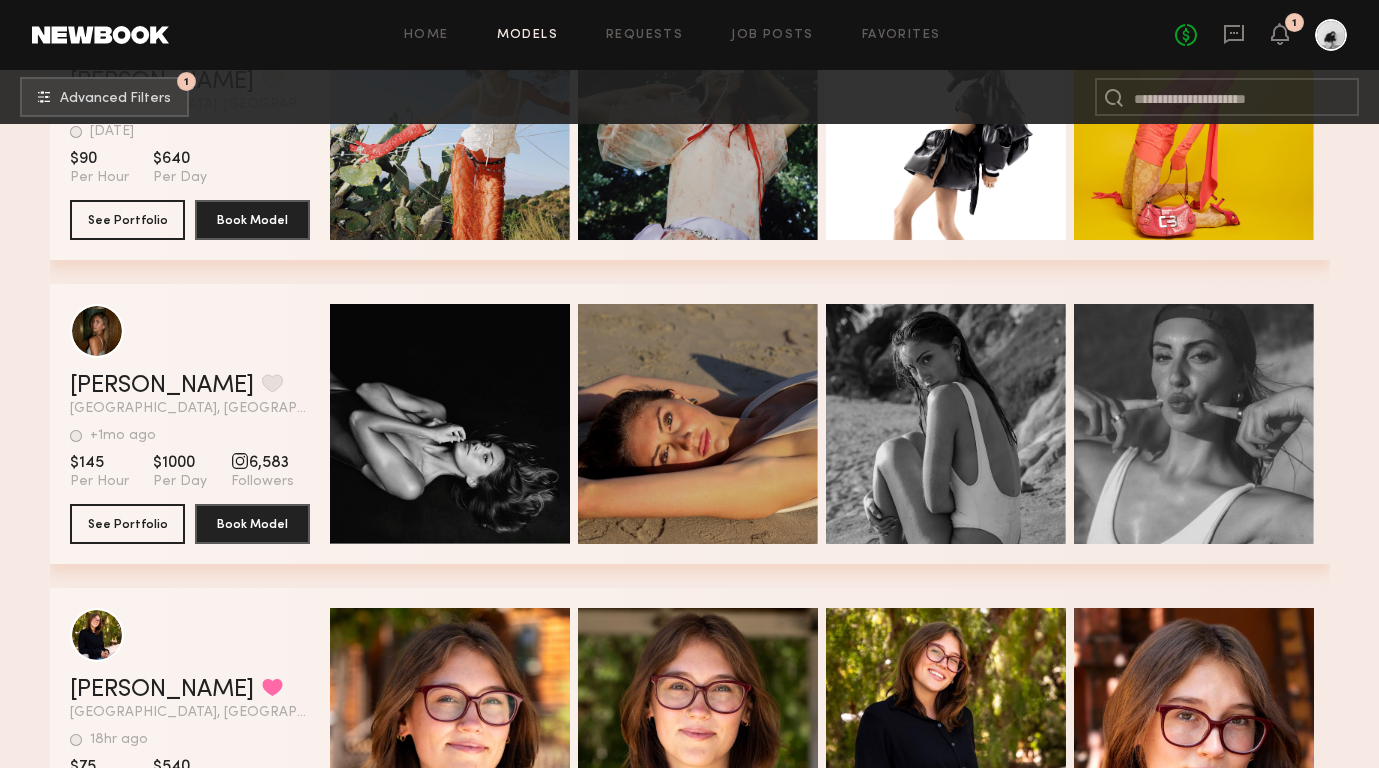click on "6,583" 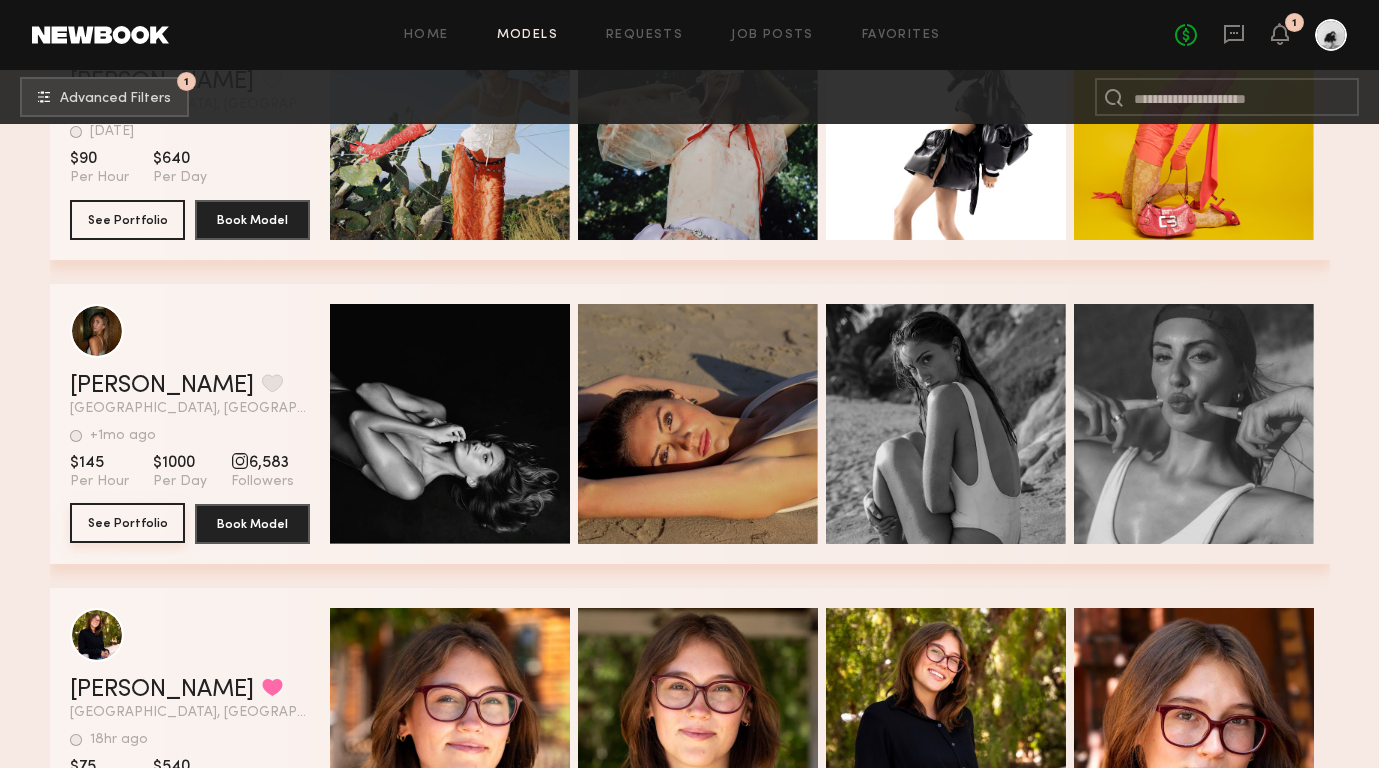 click on "See Portfolio" 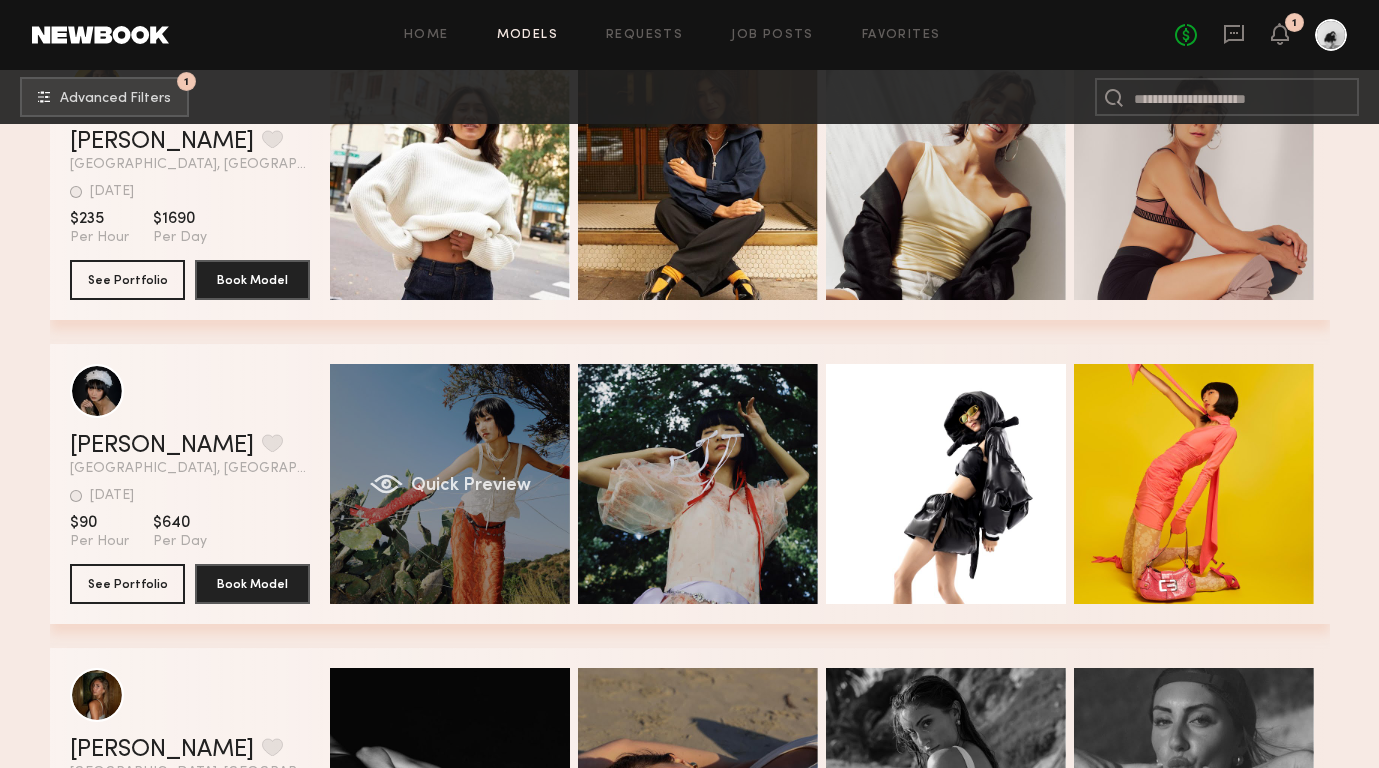 click on "Quick Preview" 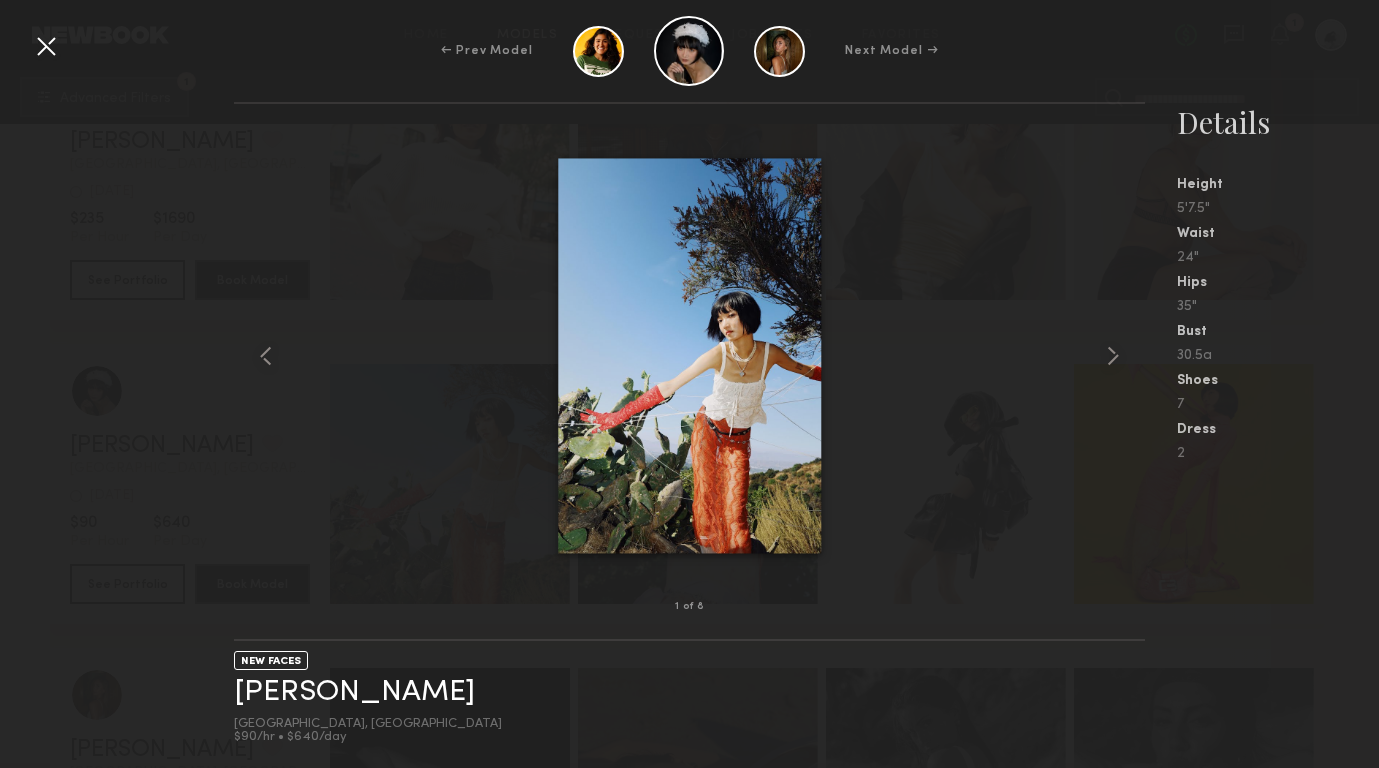 click on "1 of 8  NEW FACES Sue P.  Portland, OR   $90/hr • $640/day  Details Height  5'7.5"  Waist  24"  Hips  35"  Bust  30.5a  Shoes  7  Dress  2" at bounding box center [689, 435] 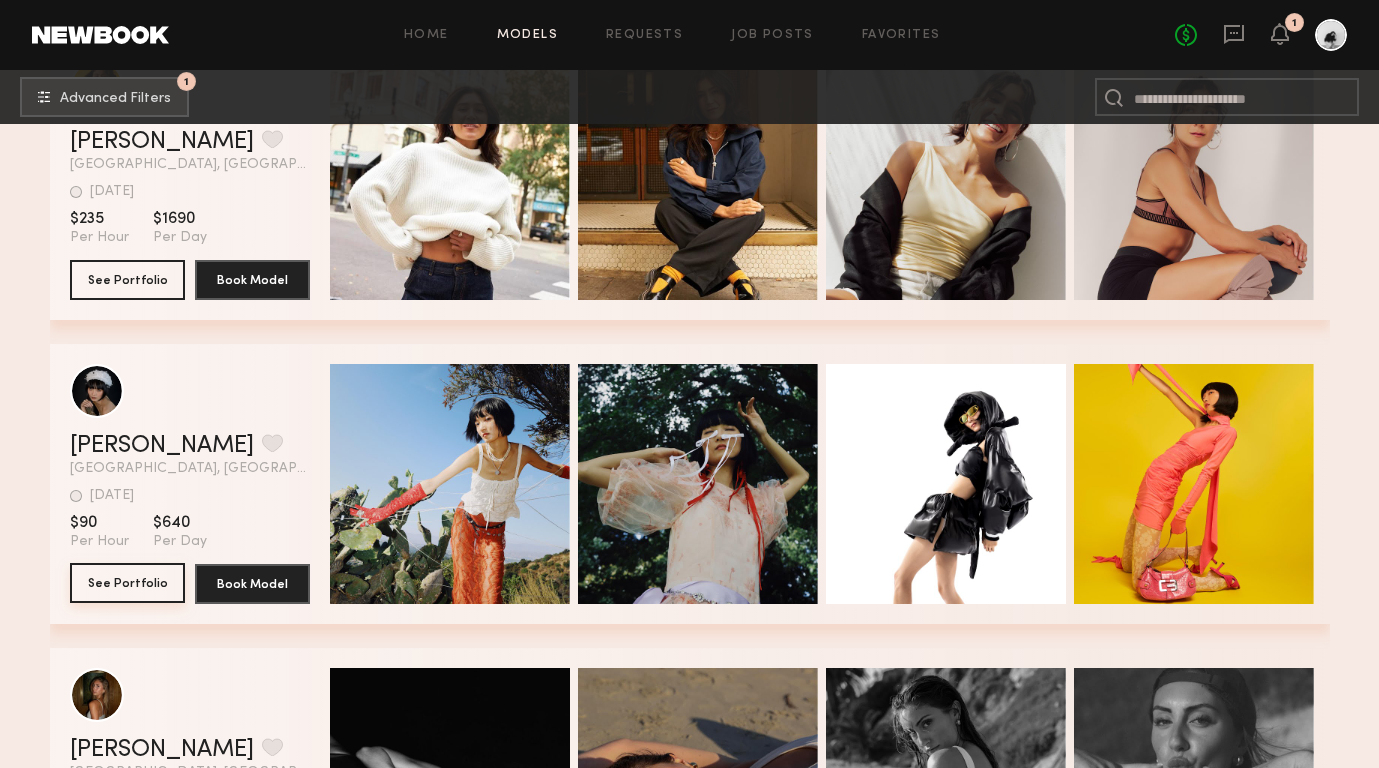 click on "See Portfolio" 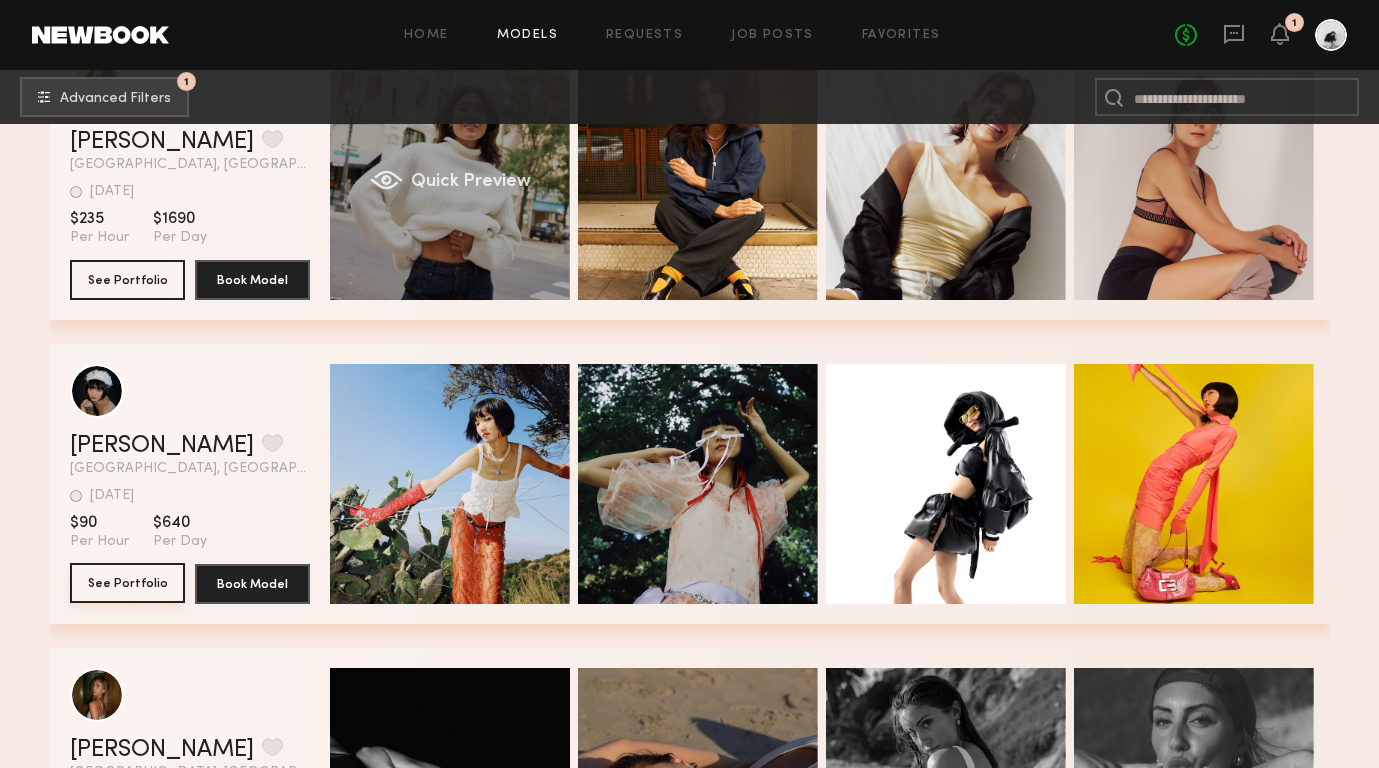 scroll, scrollTop: 0, scrollLeft: 0, axis: both 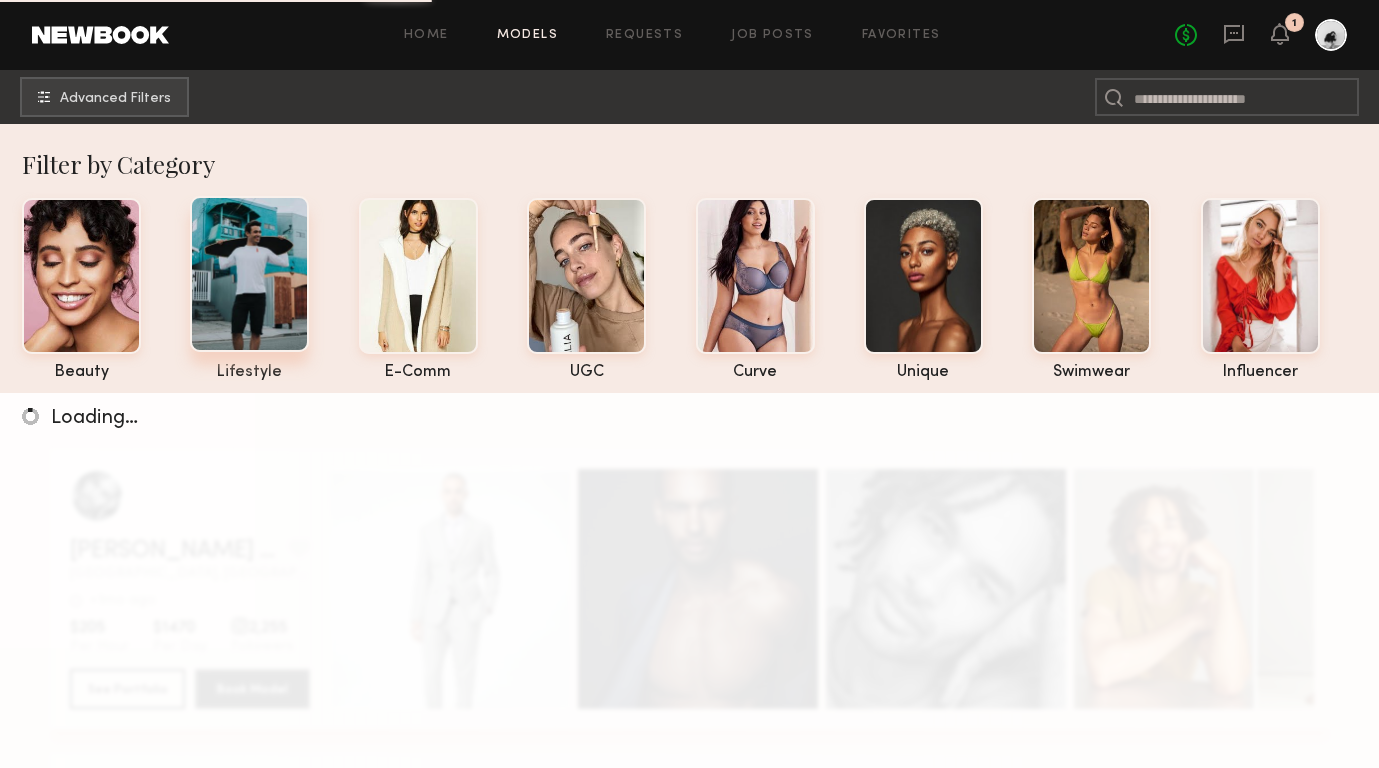 click 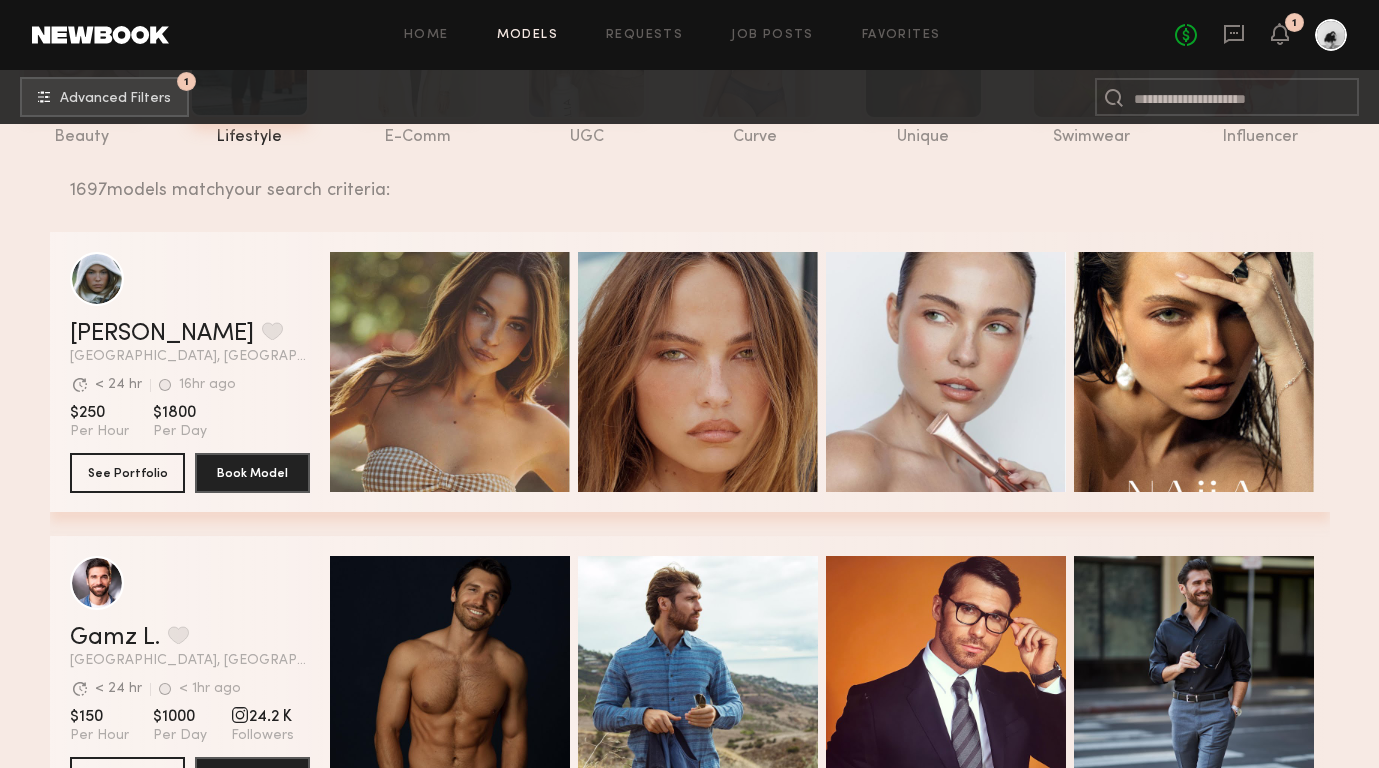 scroll, scrollTop: 0, scrollLeft: 0, axis: both 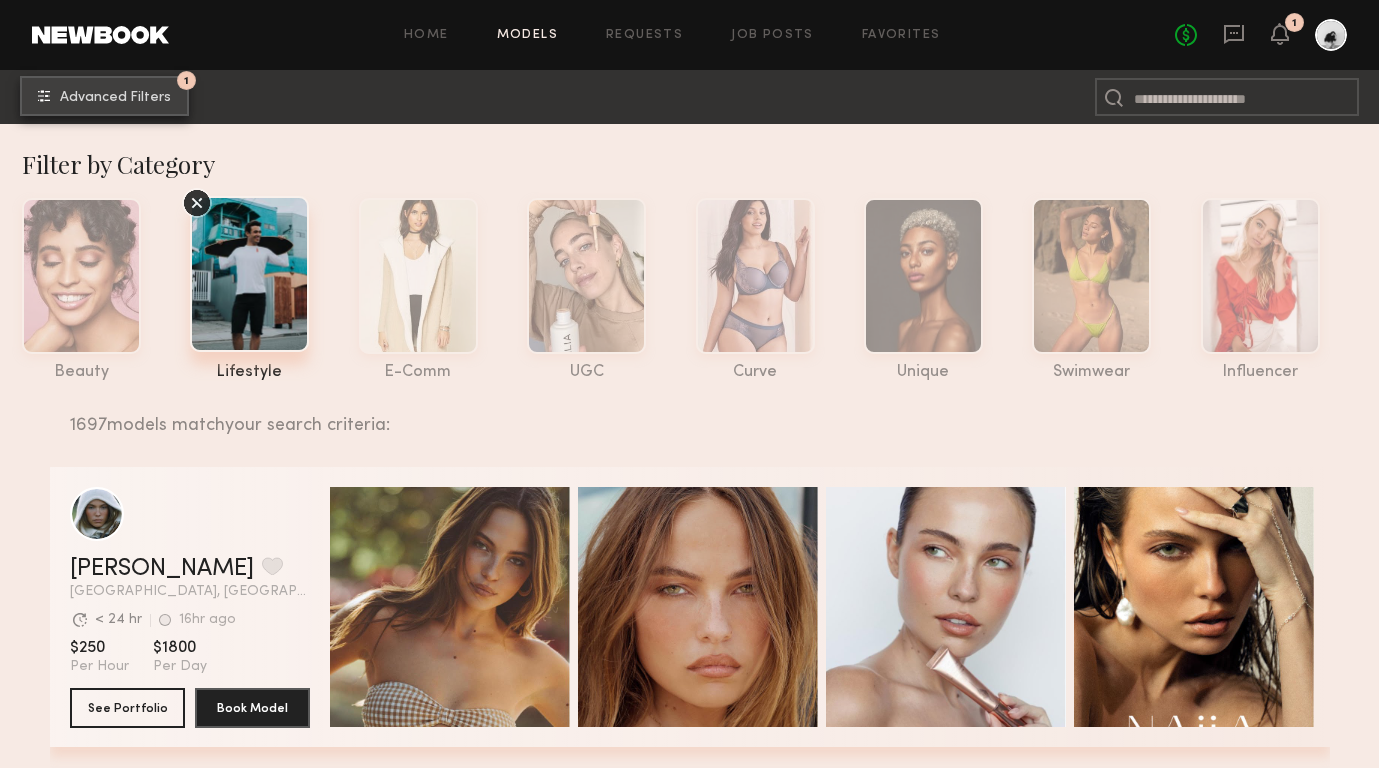 click on "1 Advanced Filters" 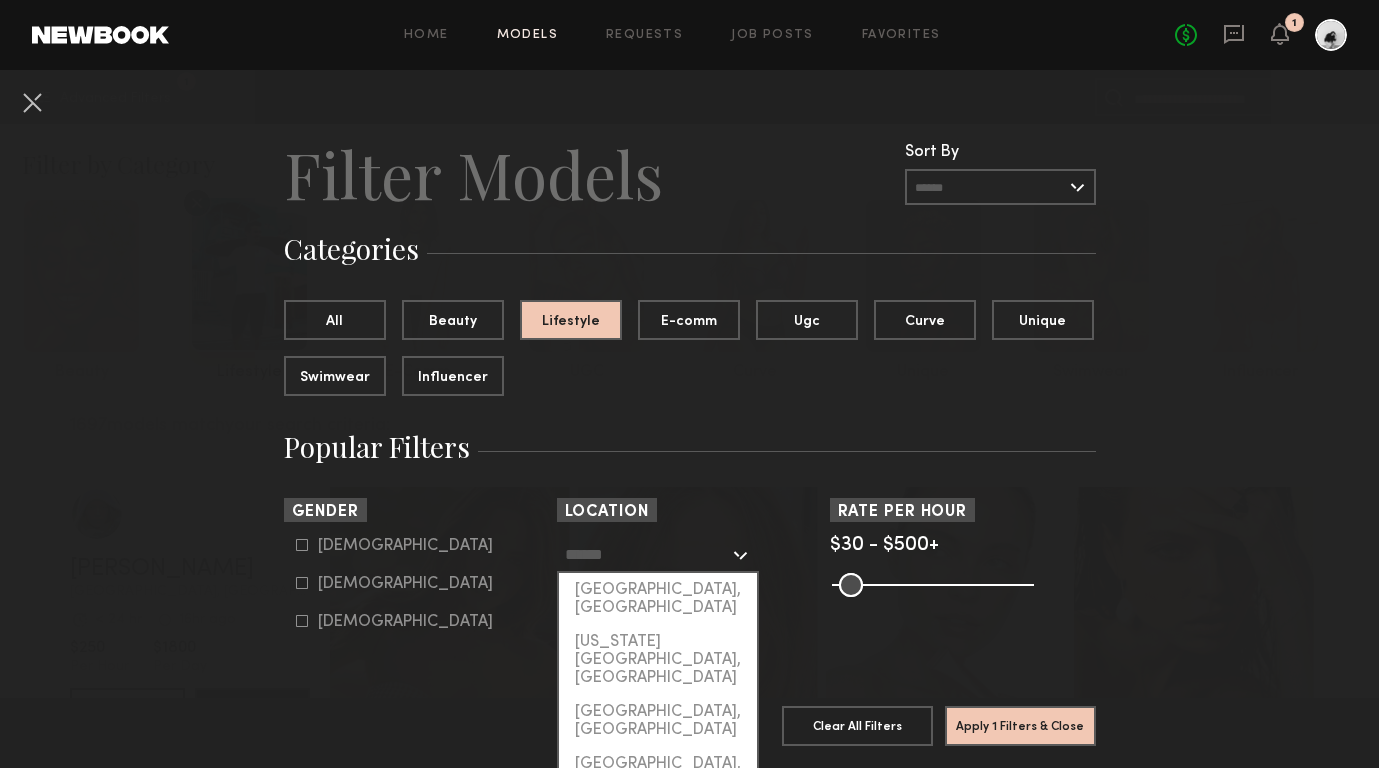click 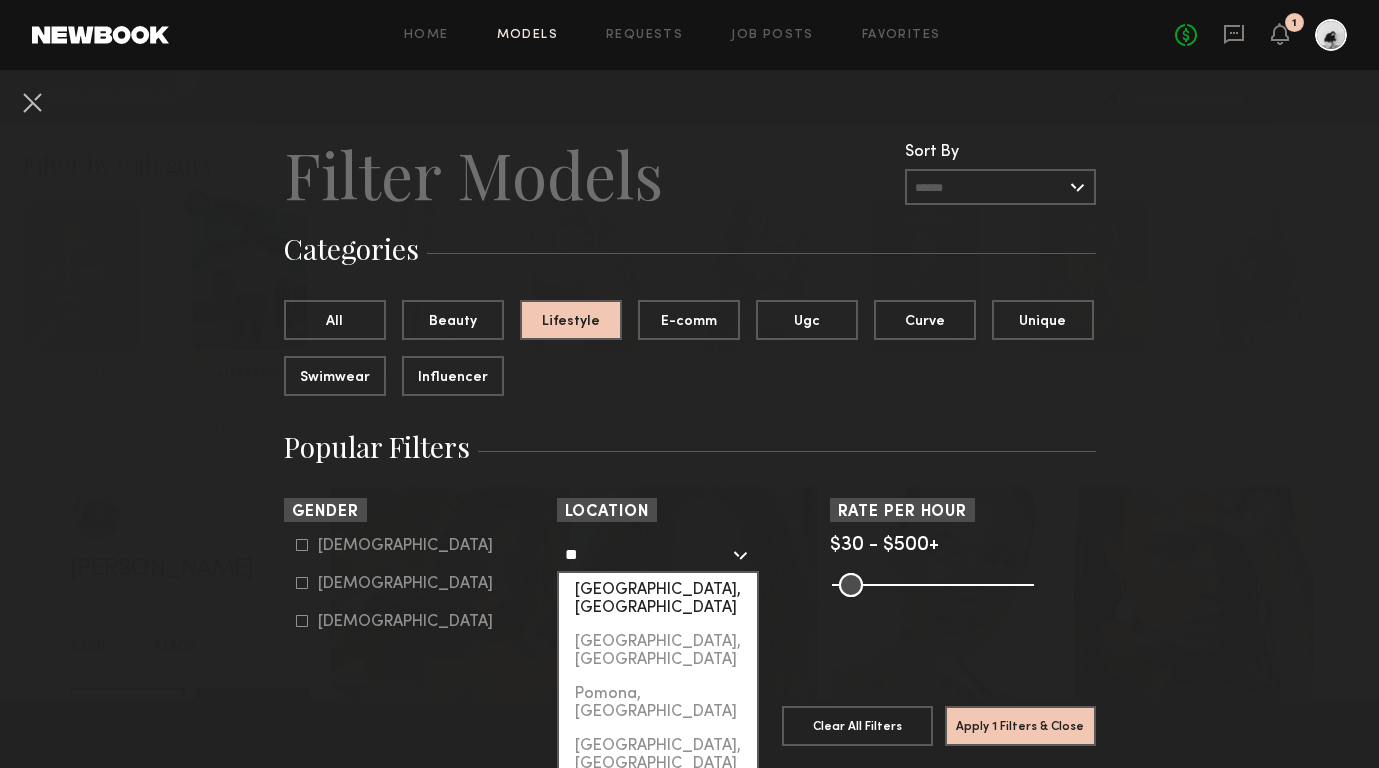 click on "Portland, OR" 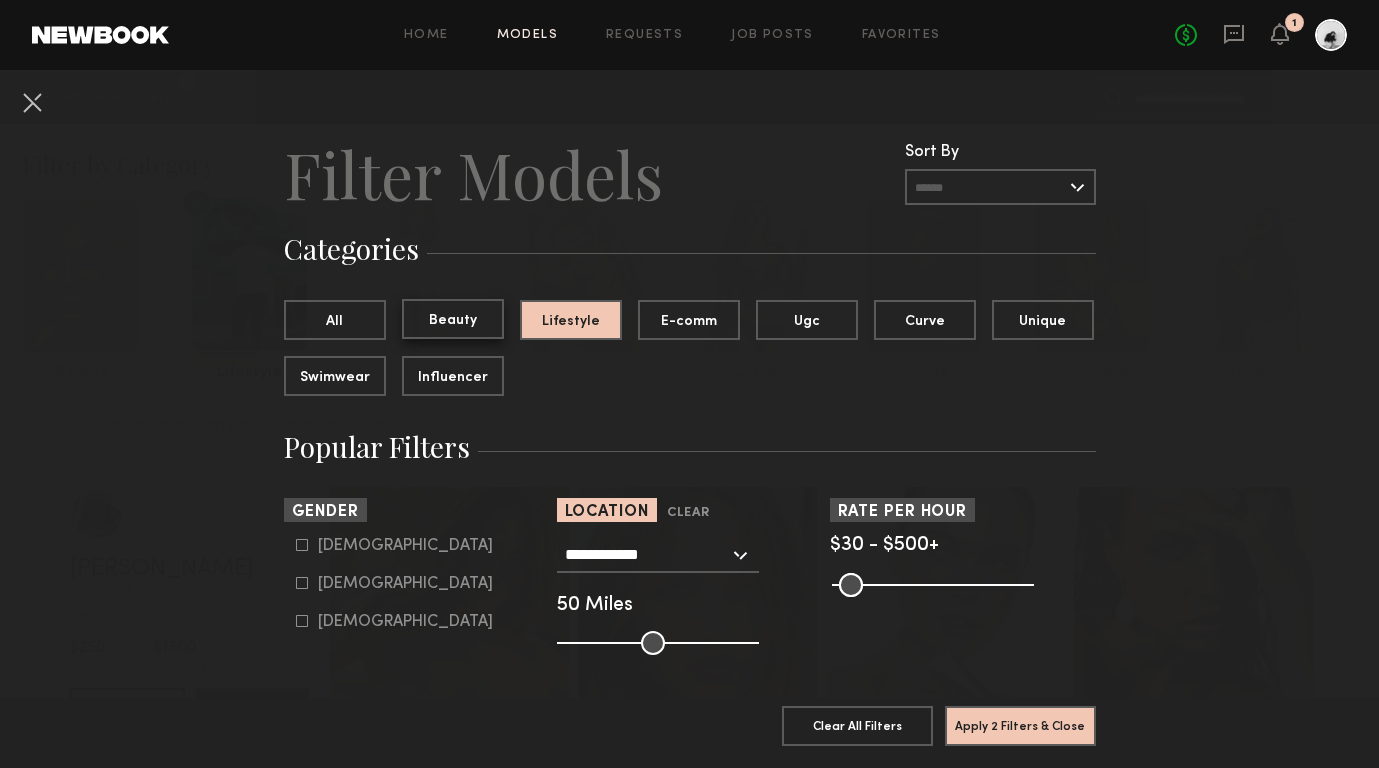 click on "Beauty" 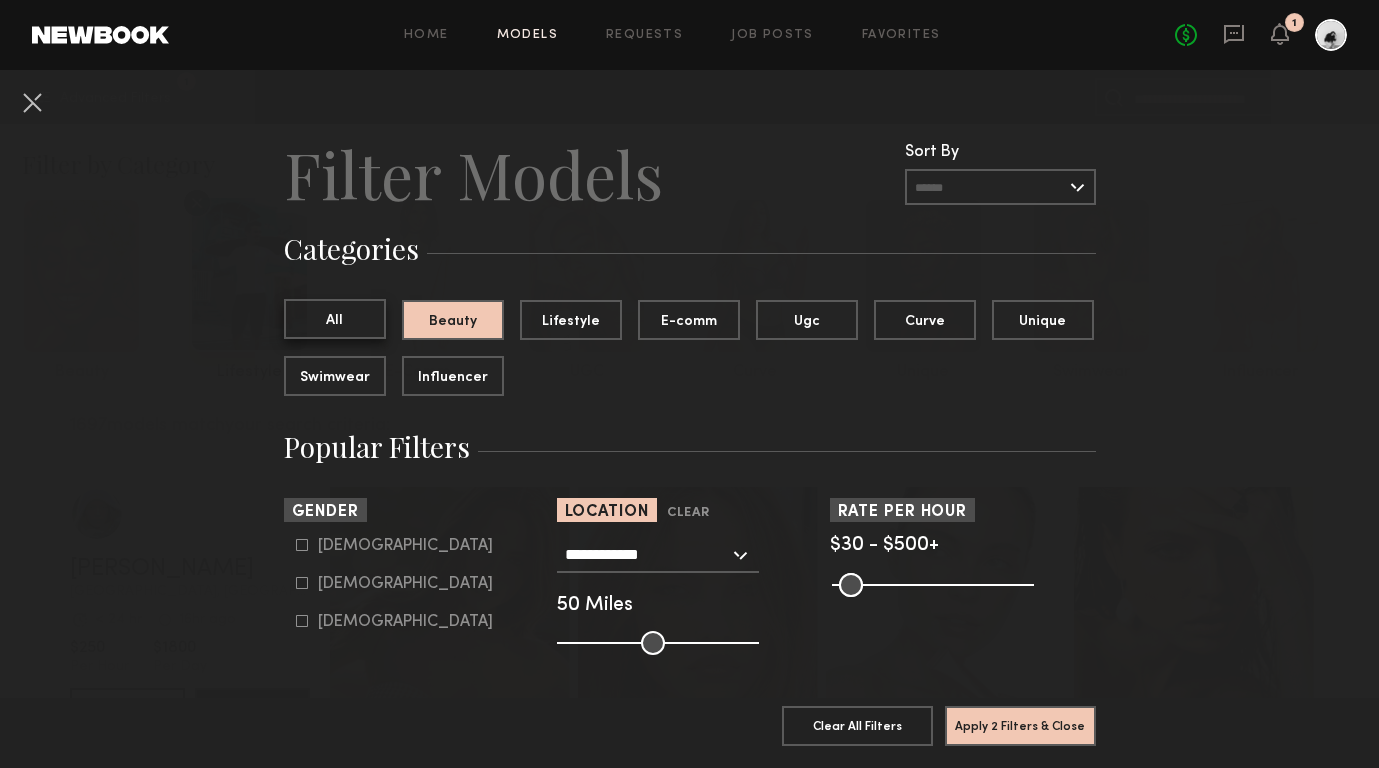 click on "All" 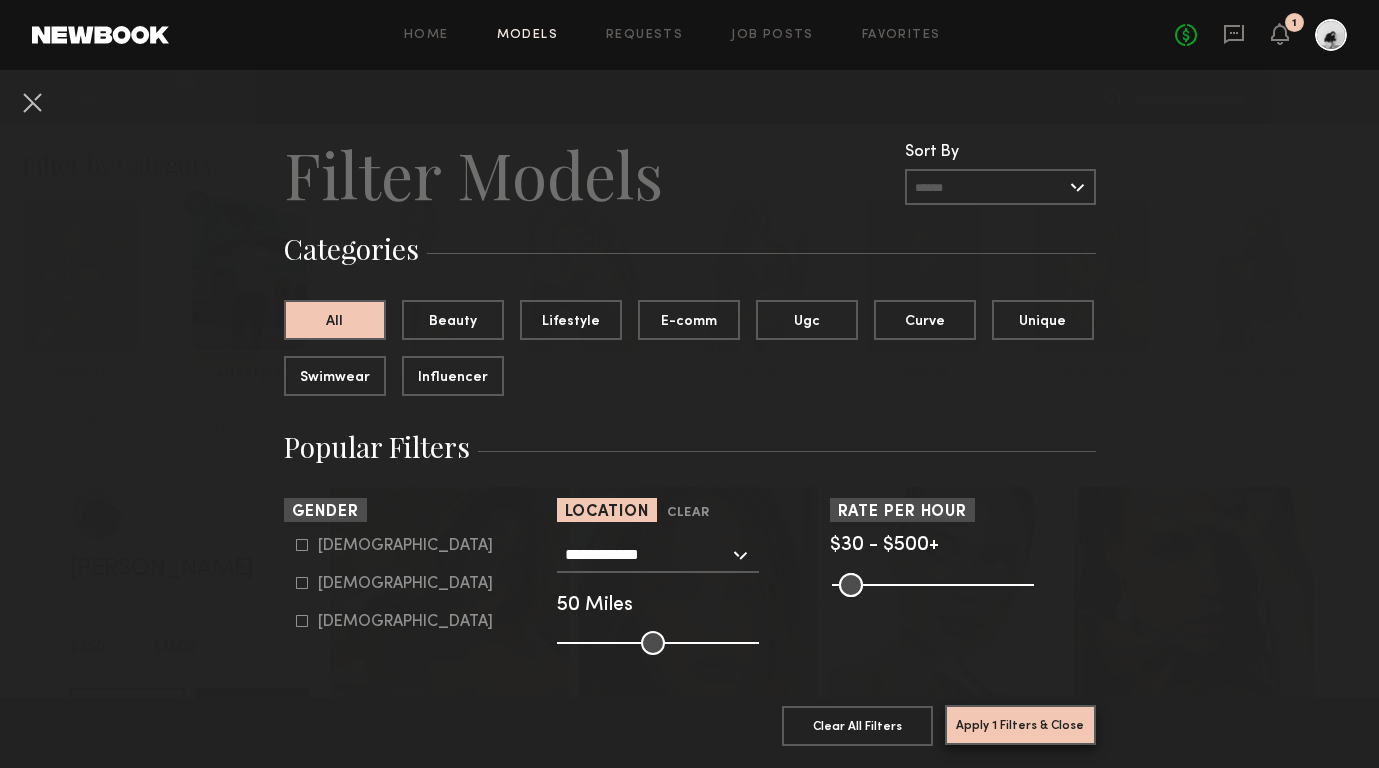 click on "Apply 1 Filters & Close" 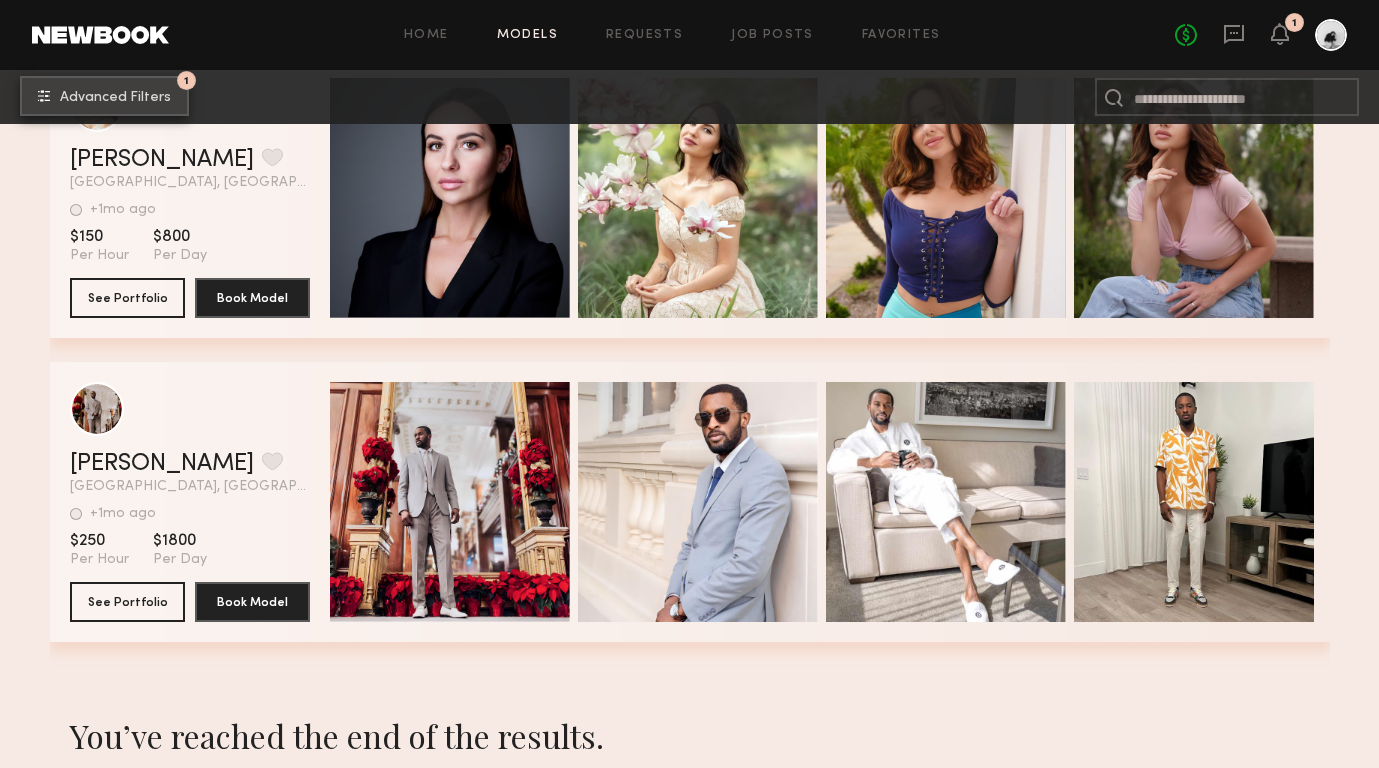 scroll, scrollTop: 2750, scrollLeft: 0, axis: vertical 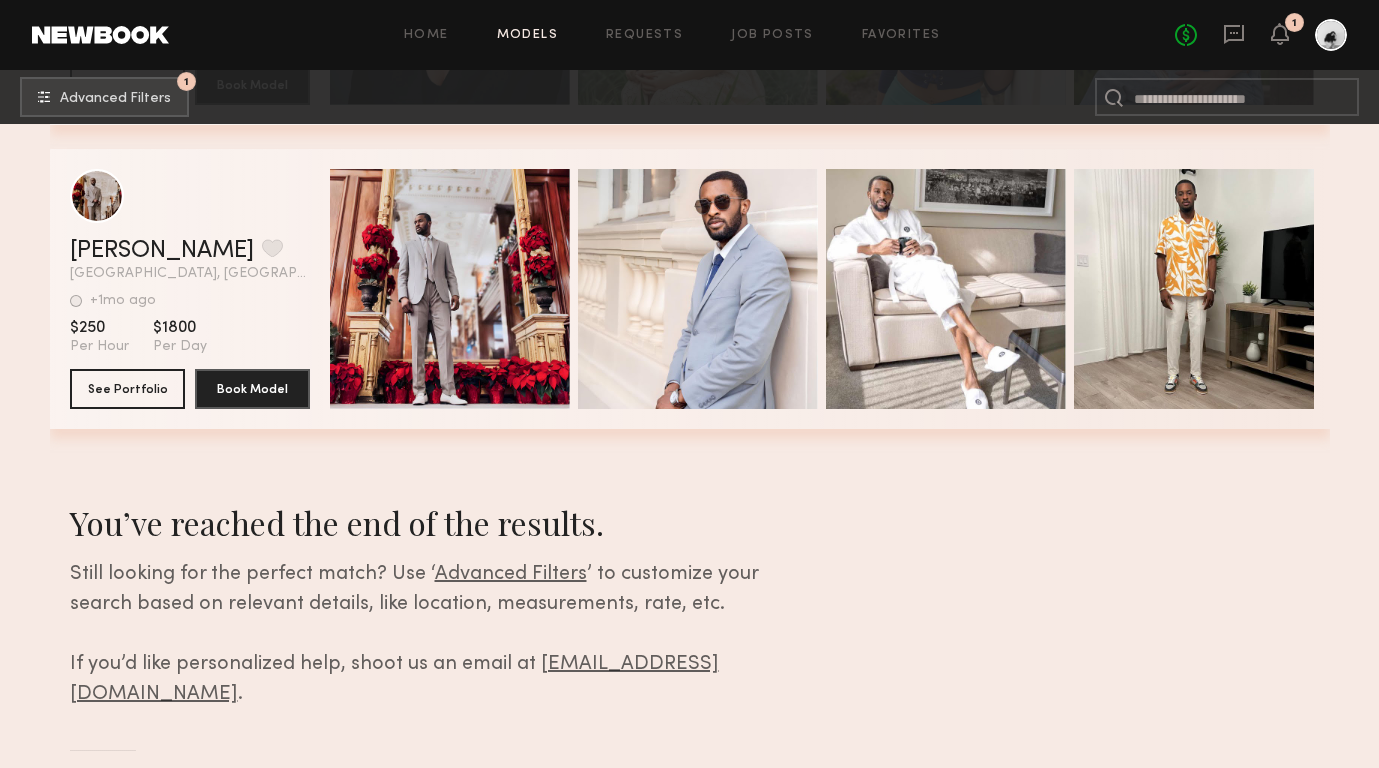 click on "Advanced Filters" 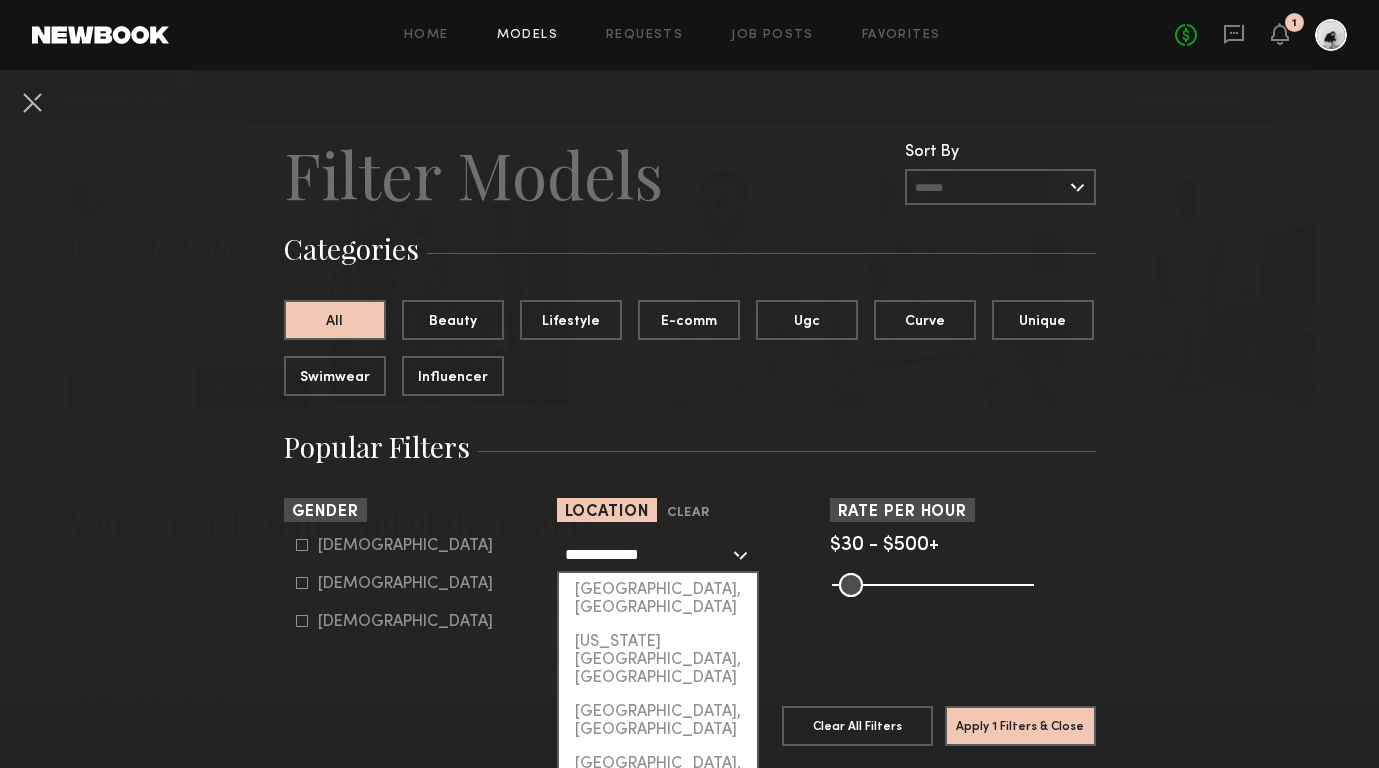 click on "**********" 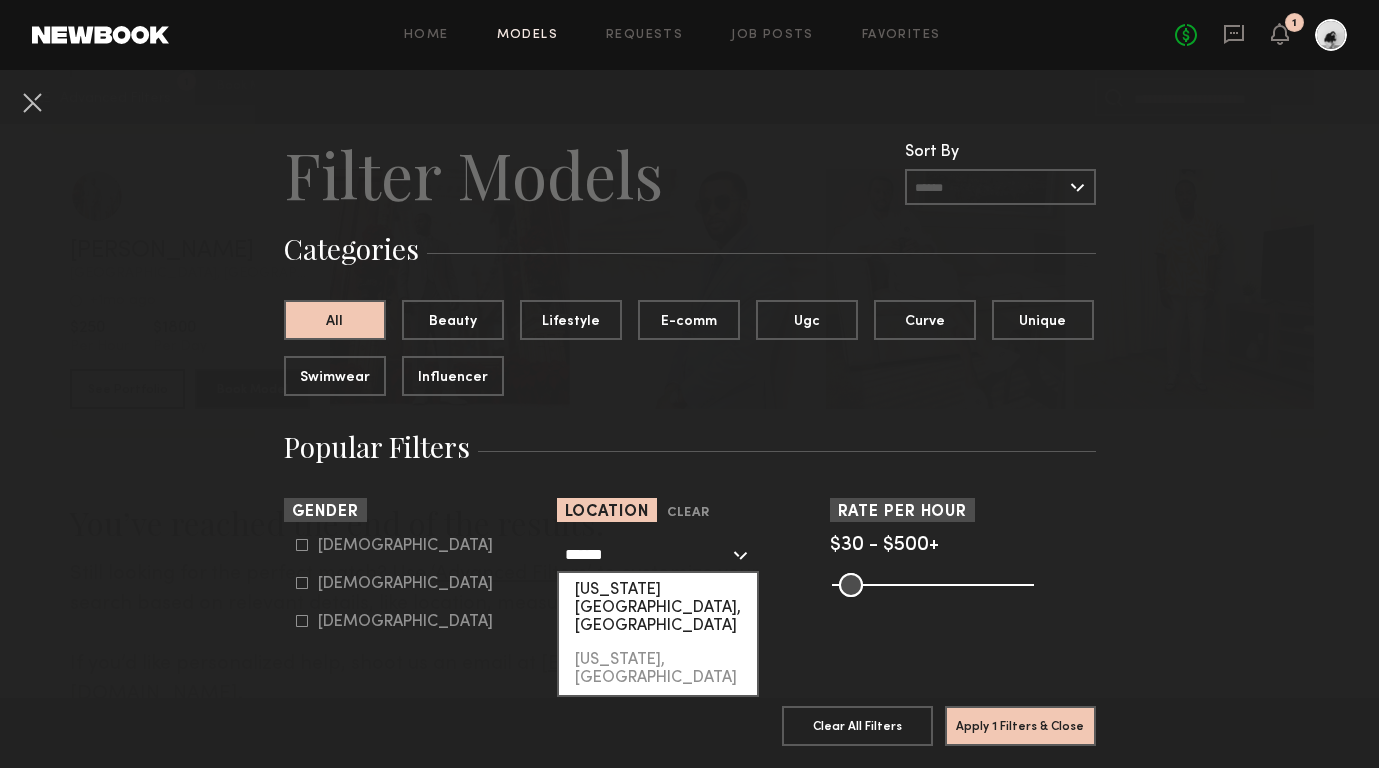 click on "Oregon City, OR" 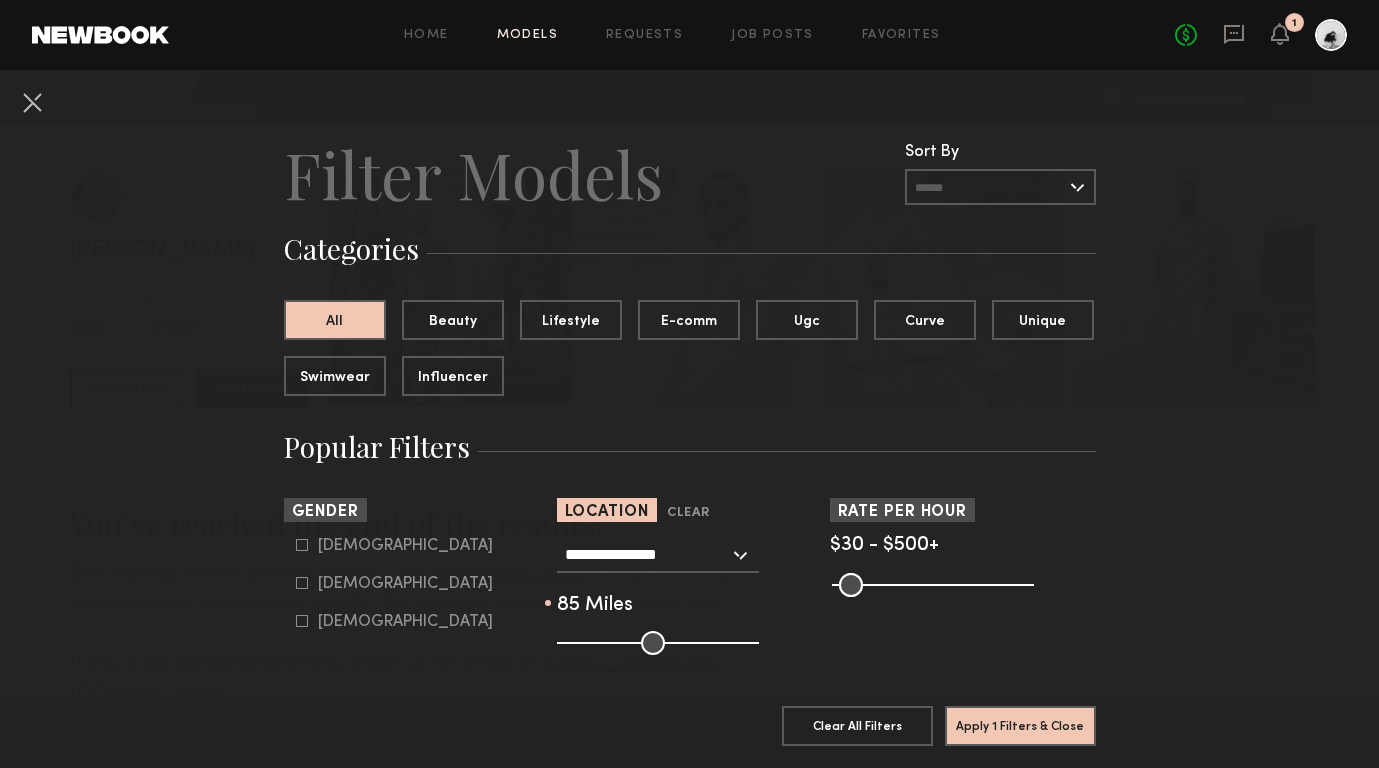 drag, startPoint x: 661, startPoint y: 637, endPoint x: 715, endPoint y: 638, distance: 54.00926 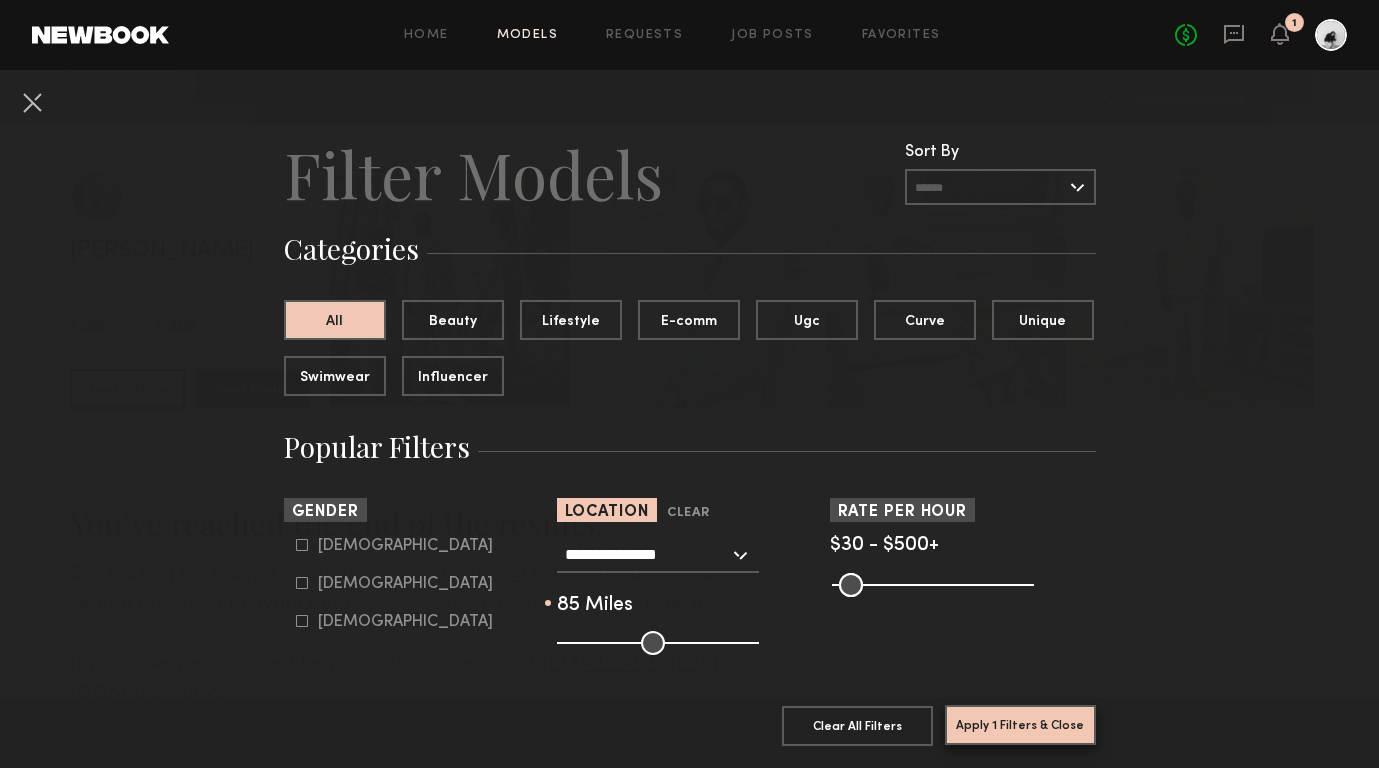 click on "Apply 1 Filters & Close" 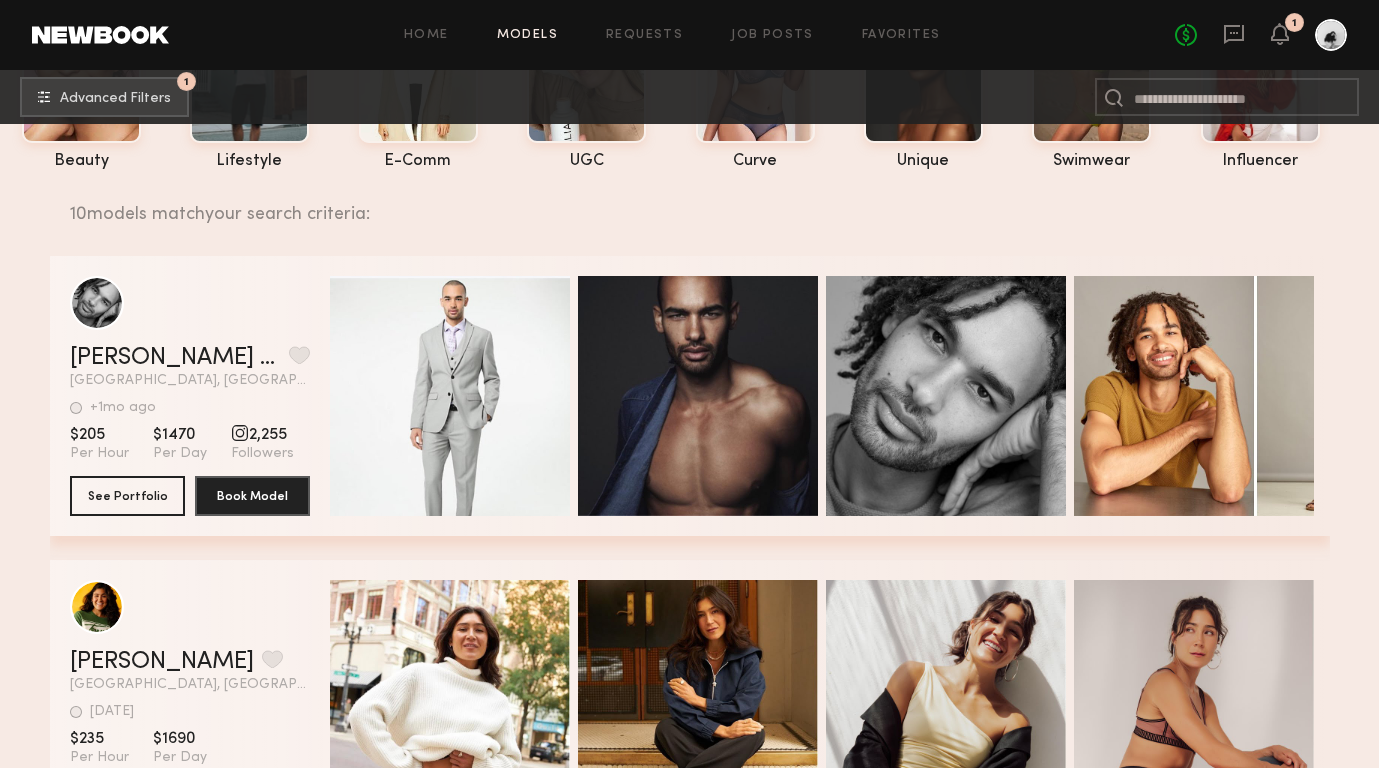 scroll, scrollTop: 0, scrollLeft: 0, axis: both 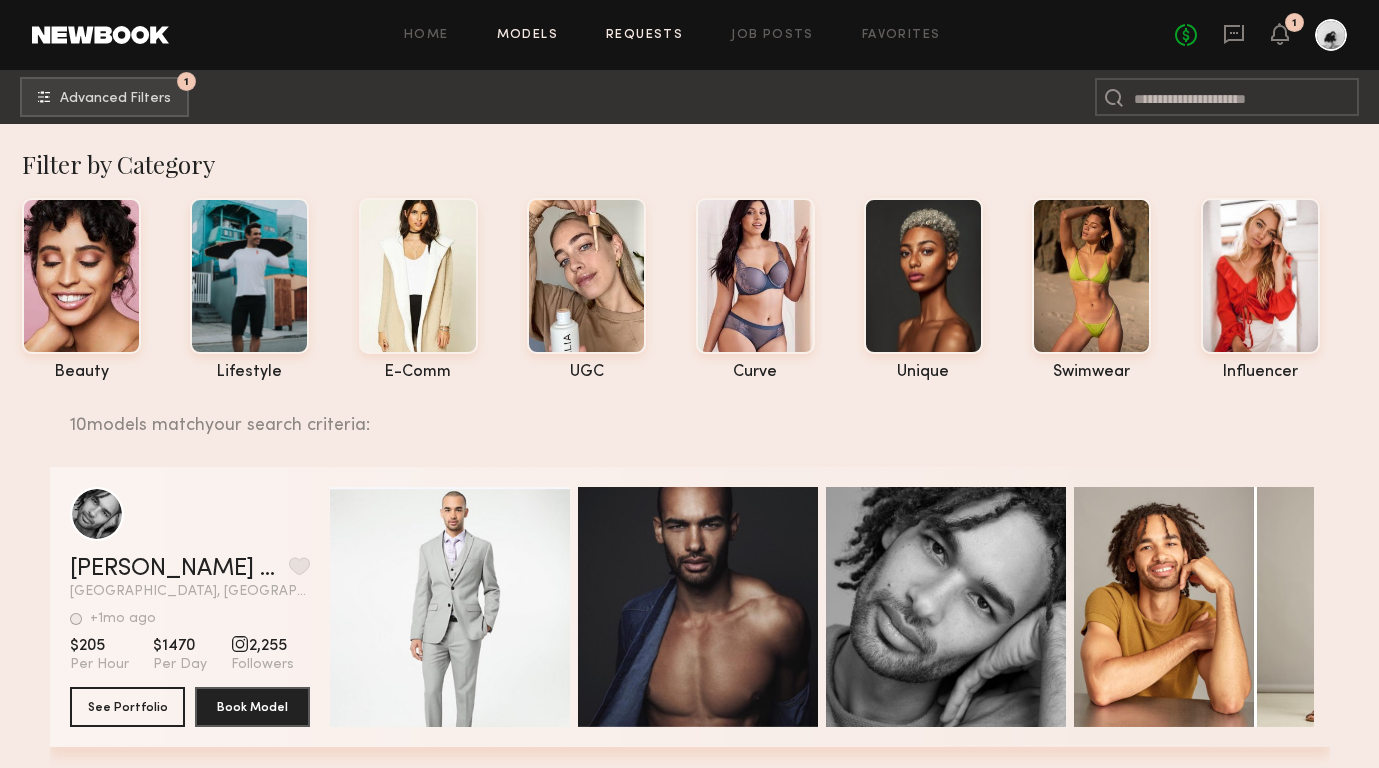 click on "Requests" 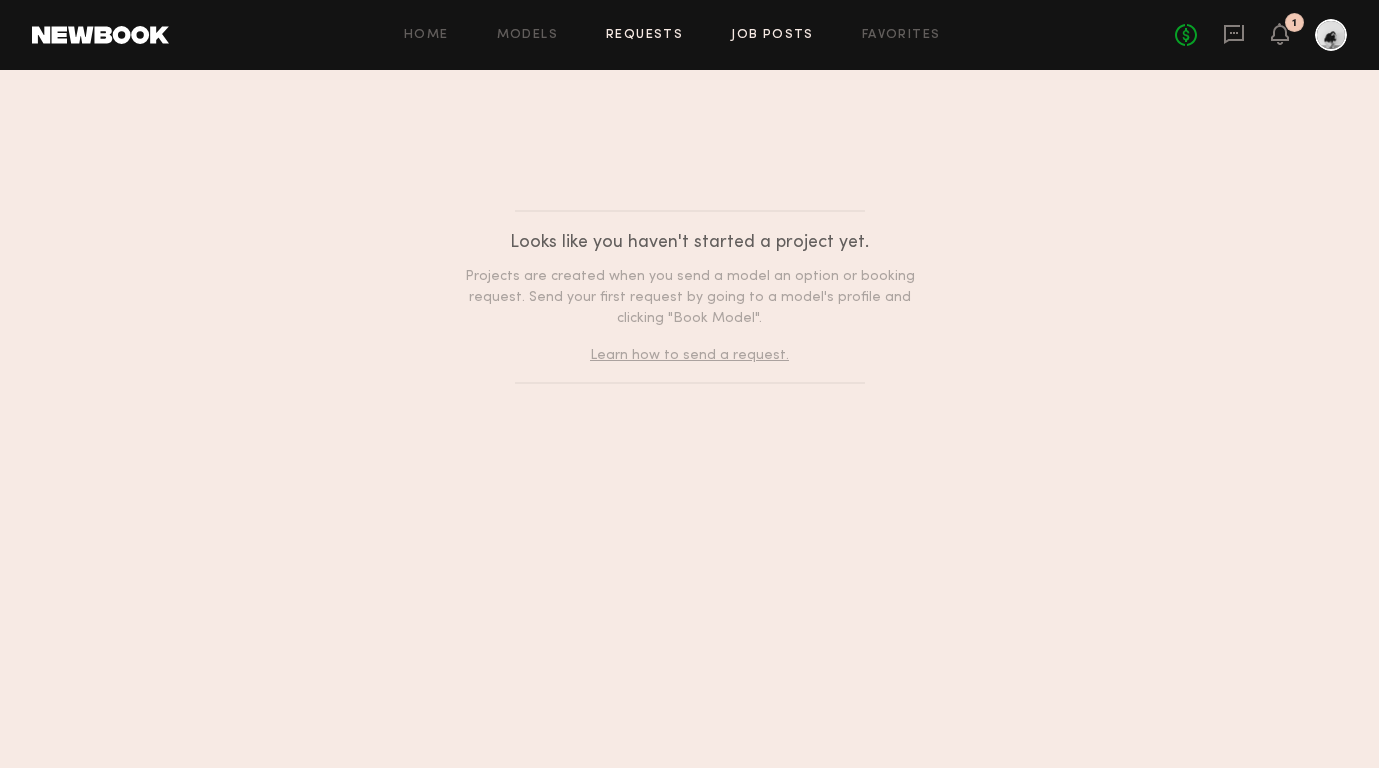 click on "Job Posts" 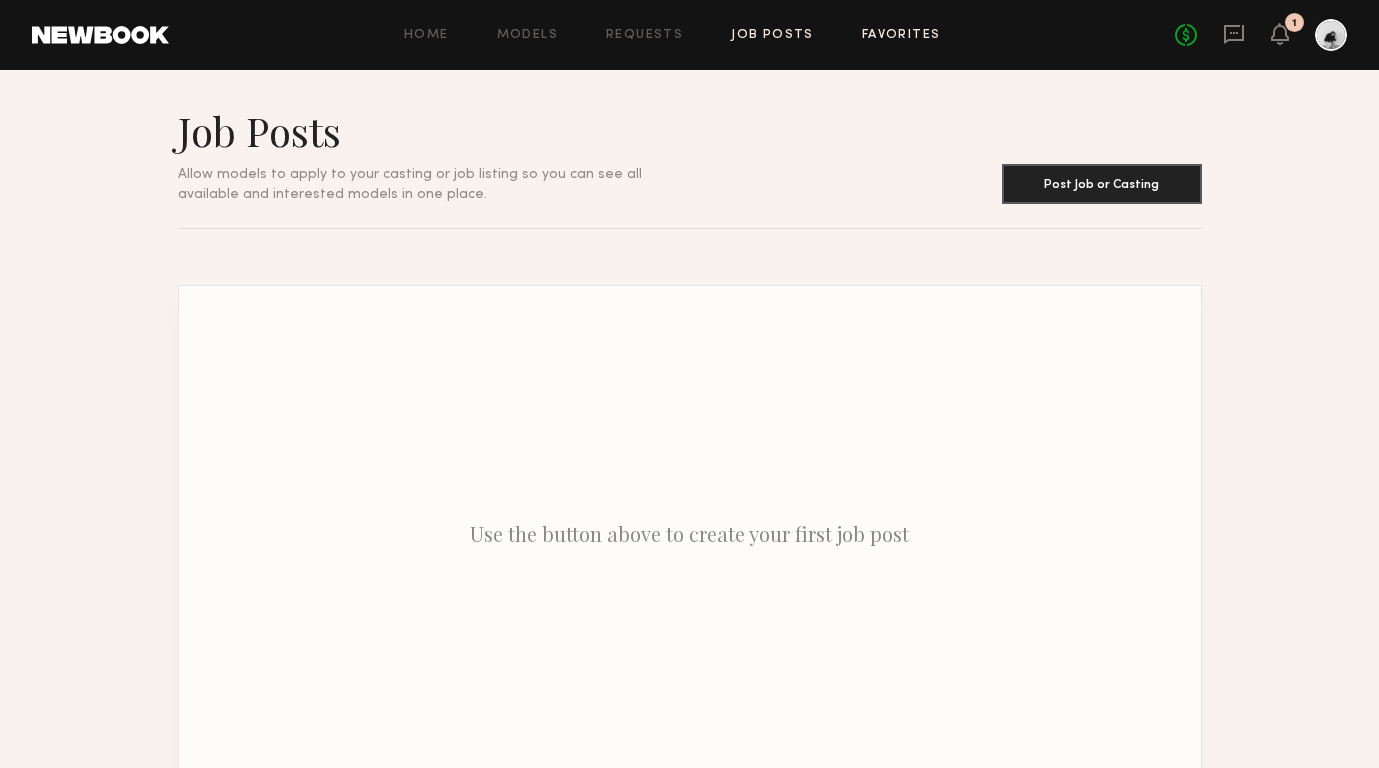 click on "Favorites" 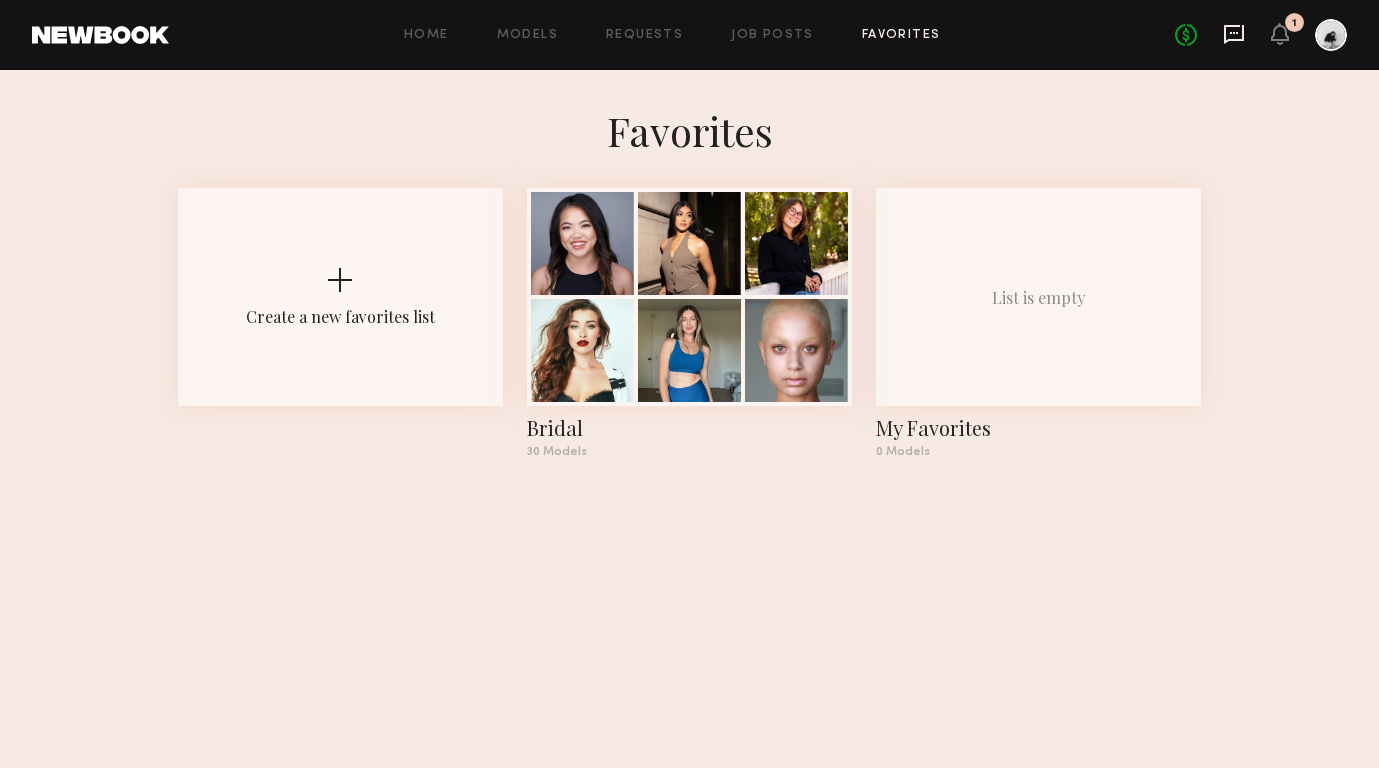 click 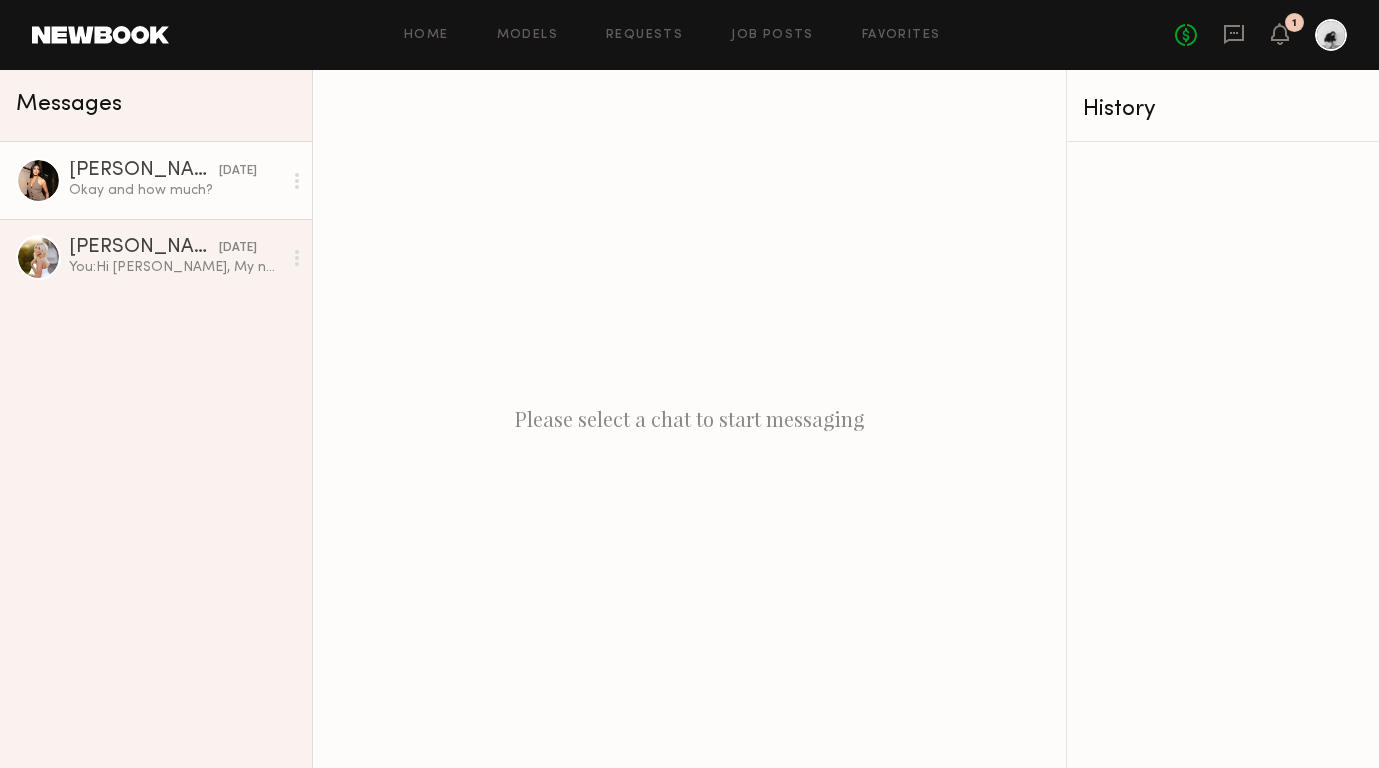 click on "Simran S." 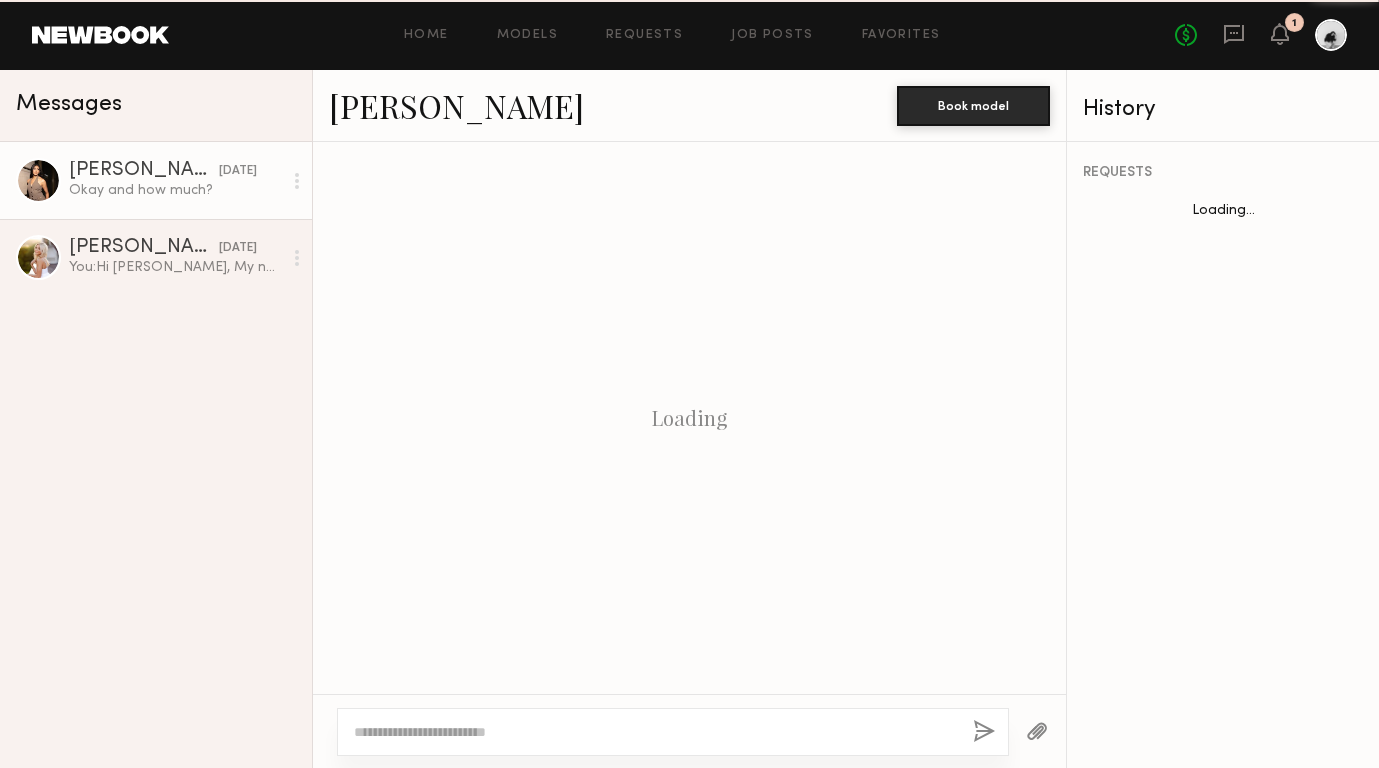 scroll, scrollTop: 2250, scrollLeft: 0, axis: vertical 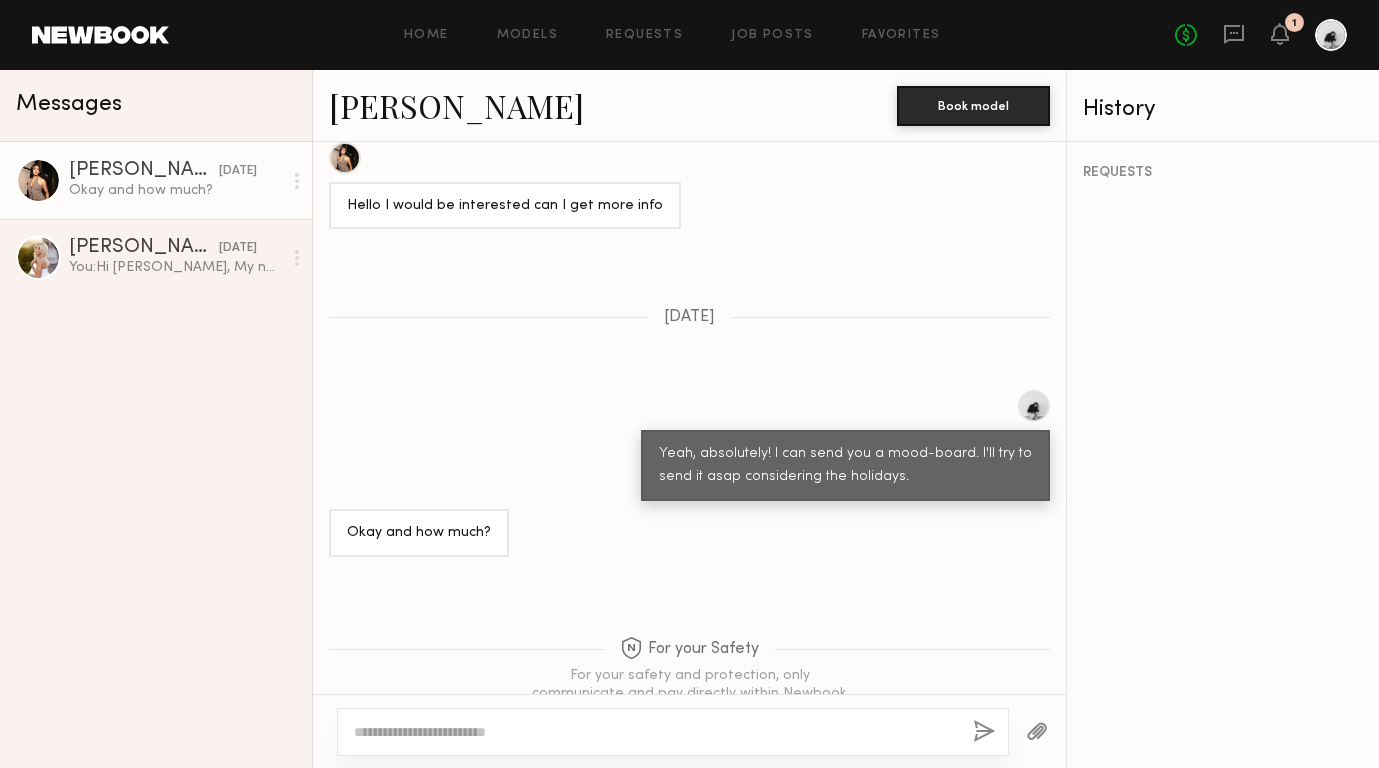 click on "Simran S." 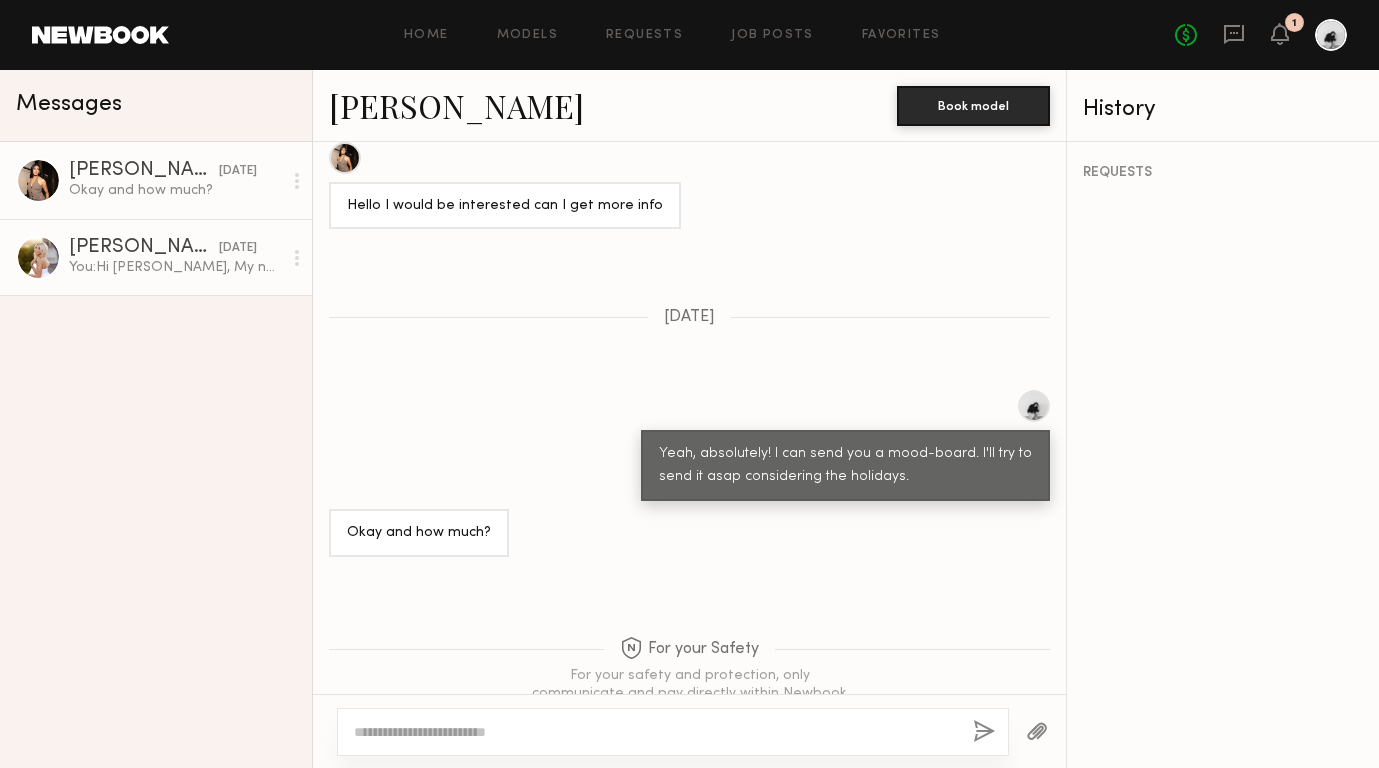 click on "hannah k. 12/17/2024 You:  Hi Hannah,
My name is Kim, a wedding photographer based in Portland.
I am reaching out to see if you have availability in Jan for a shoot featuring a bridal company. Have you modeled wedding attire before? I'd love to see any recent projects you've been part of. Thanks!" 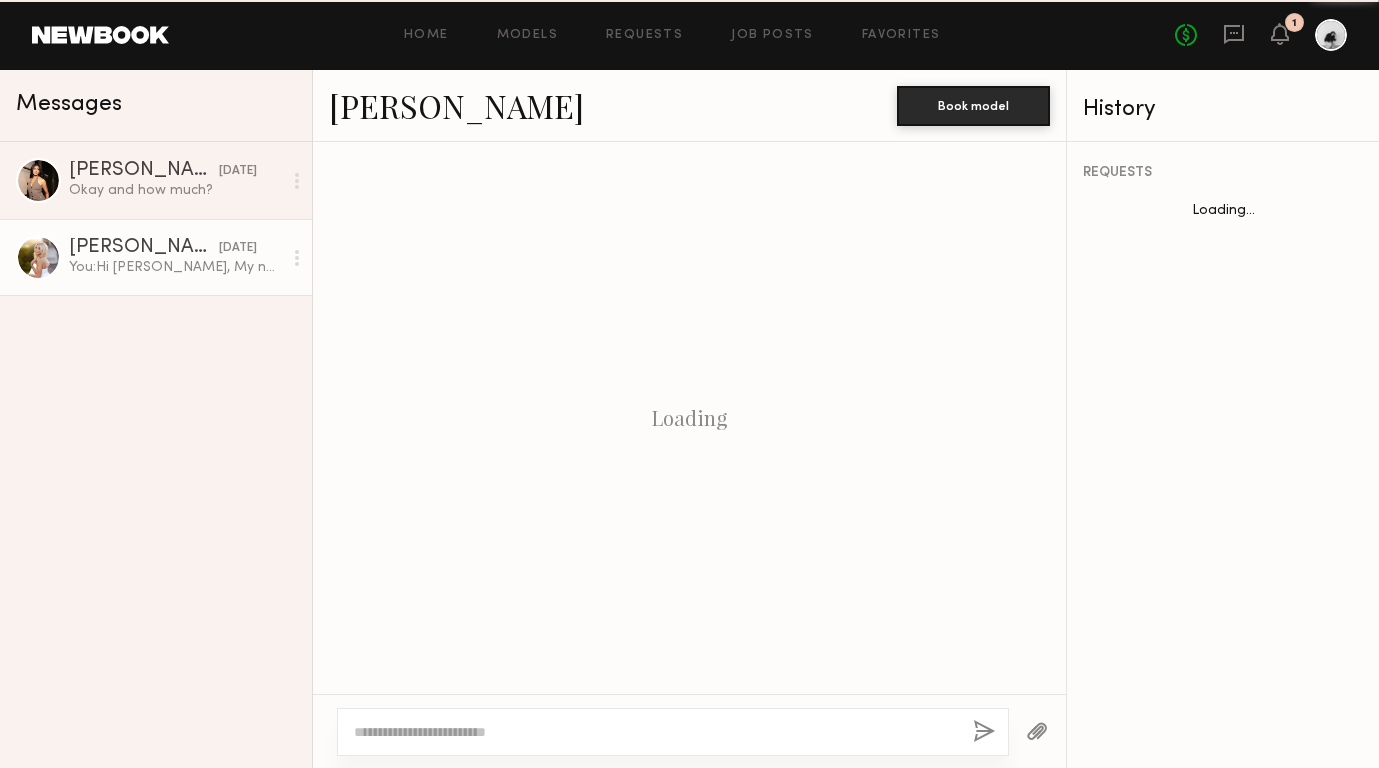 scroll, scrollTop: 817, scrollLeft: 0, axis: vertical 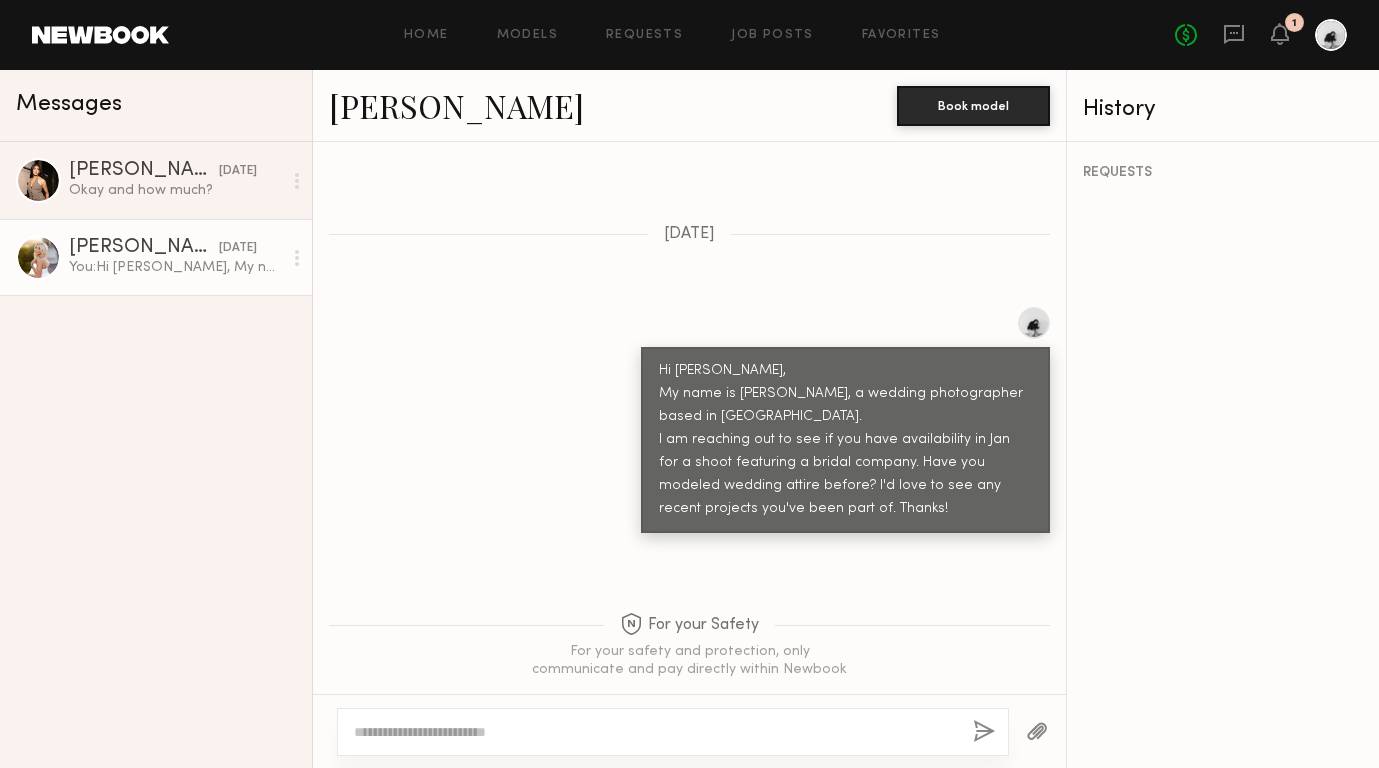 click 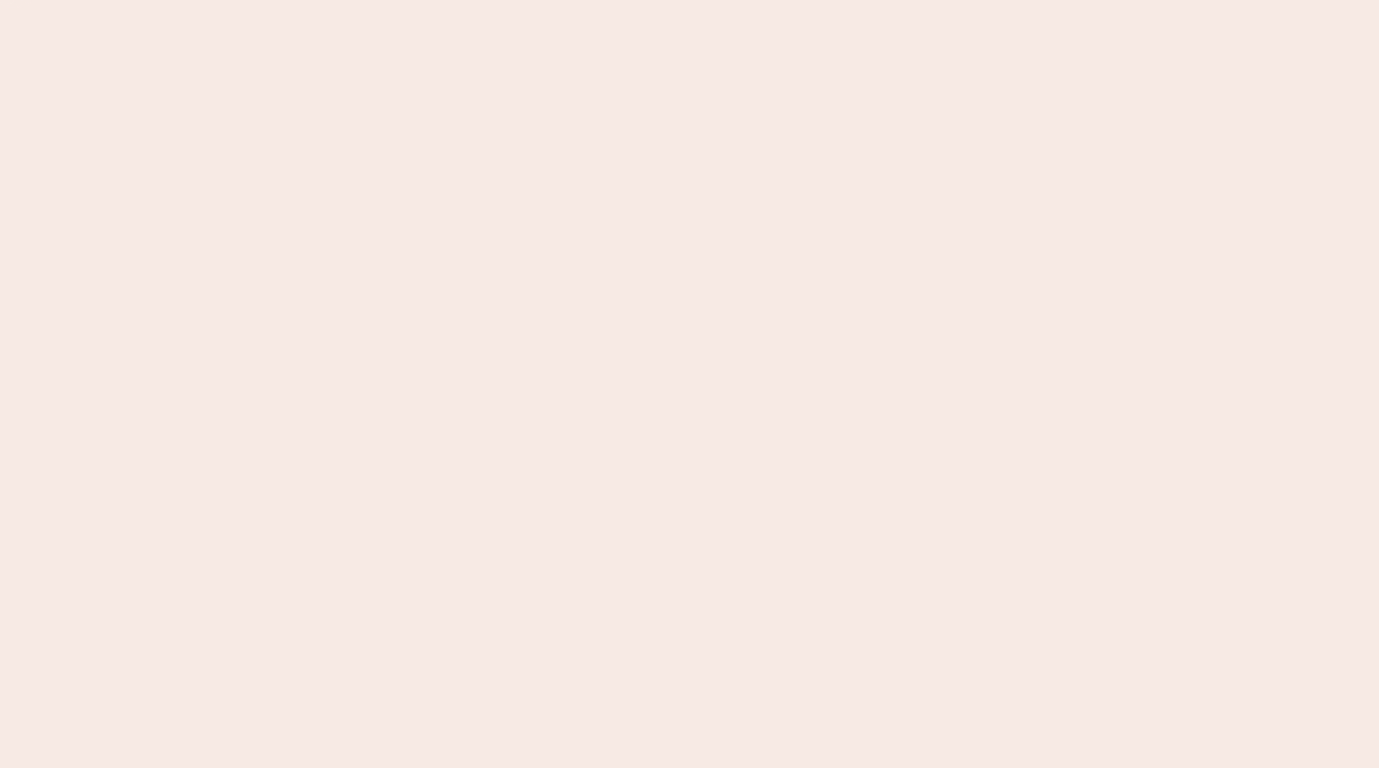 scroll, scrollTop: 0, scrollLeft: 0, axis: both 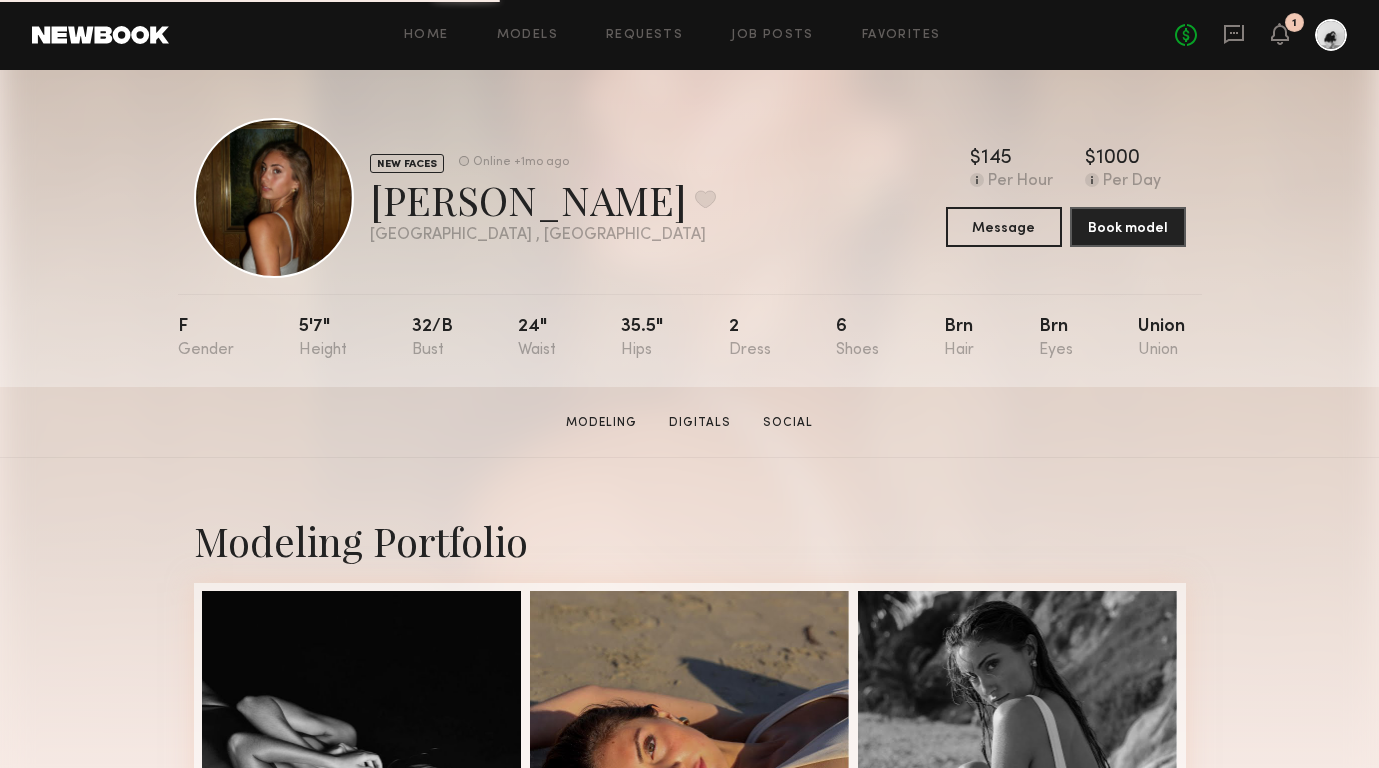 click on "Digitals" 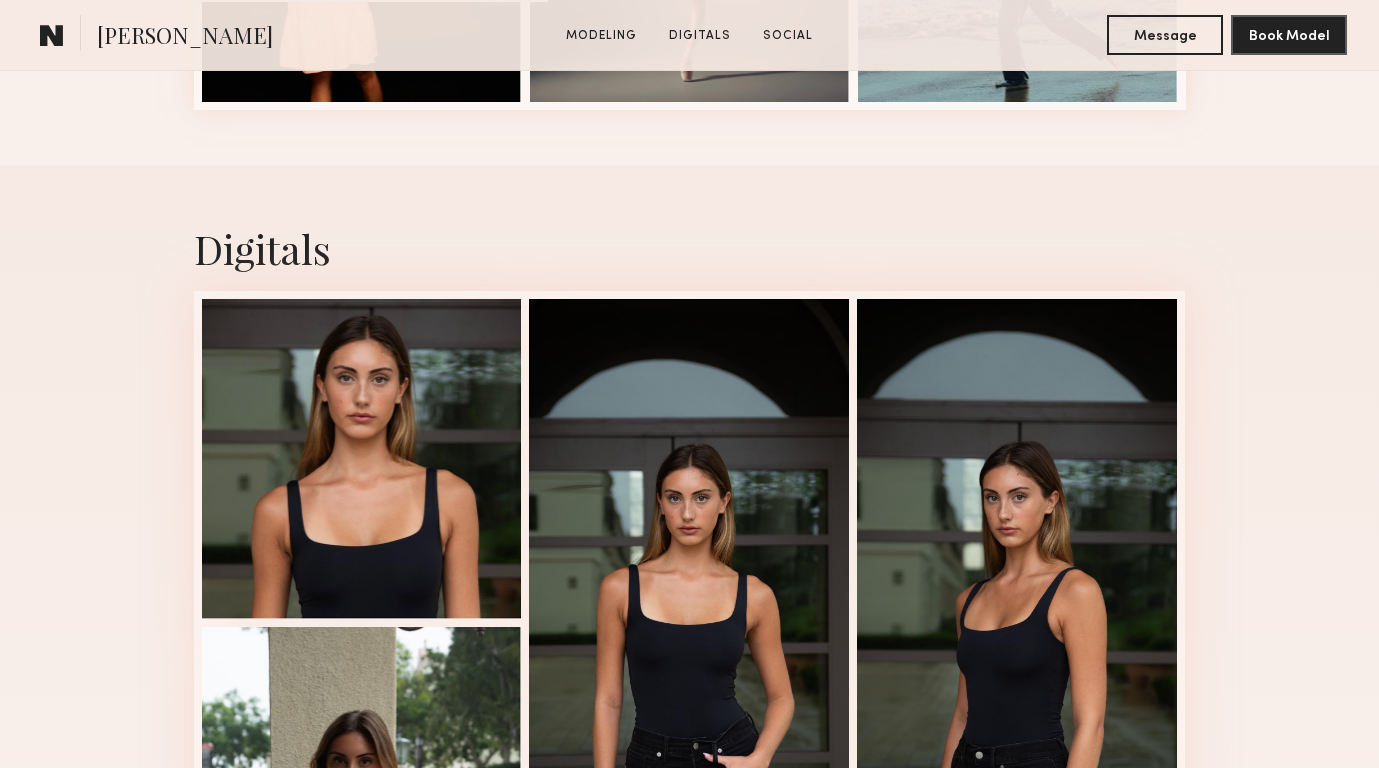 scroll, scrollTop: 1838, scrollLeft: 0, axis: vertical 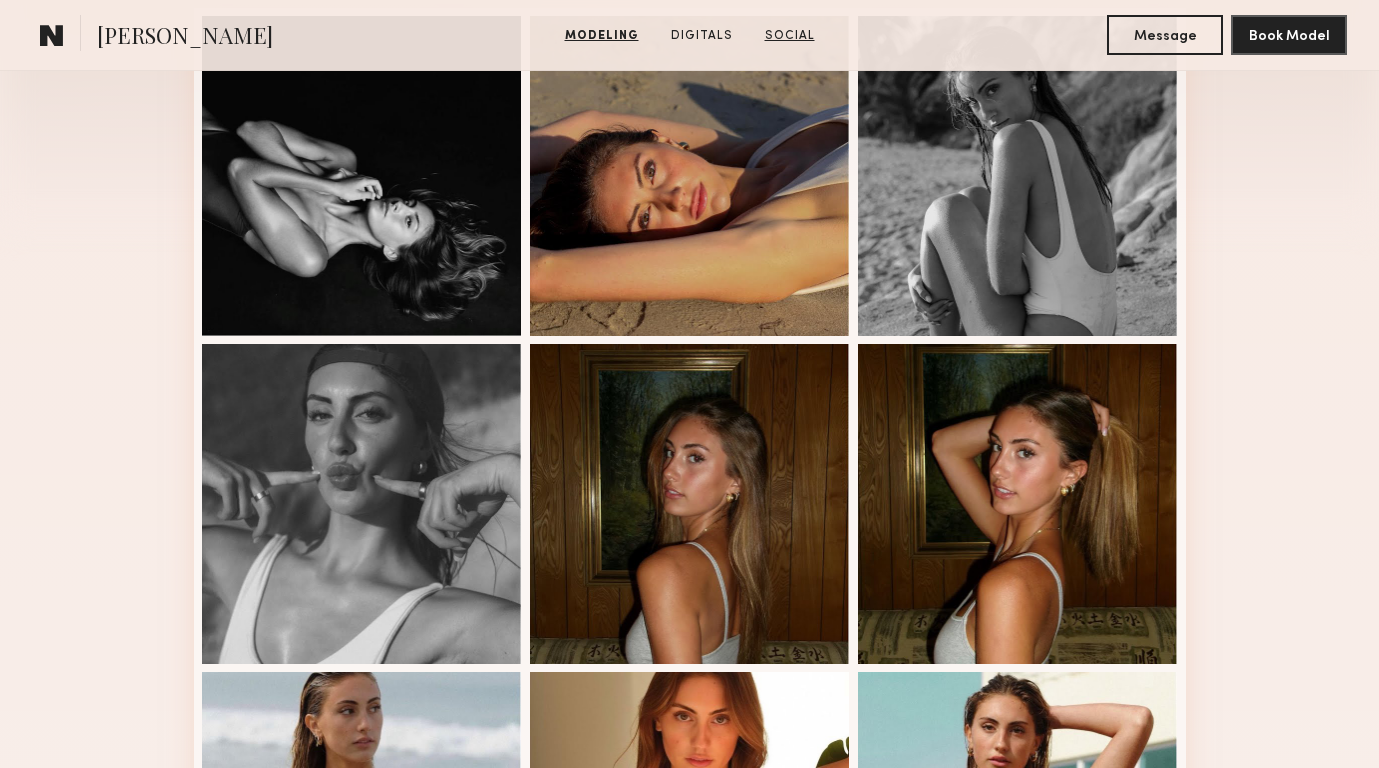 click on "Social" 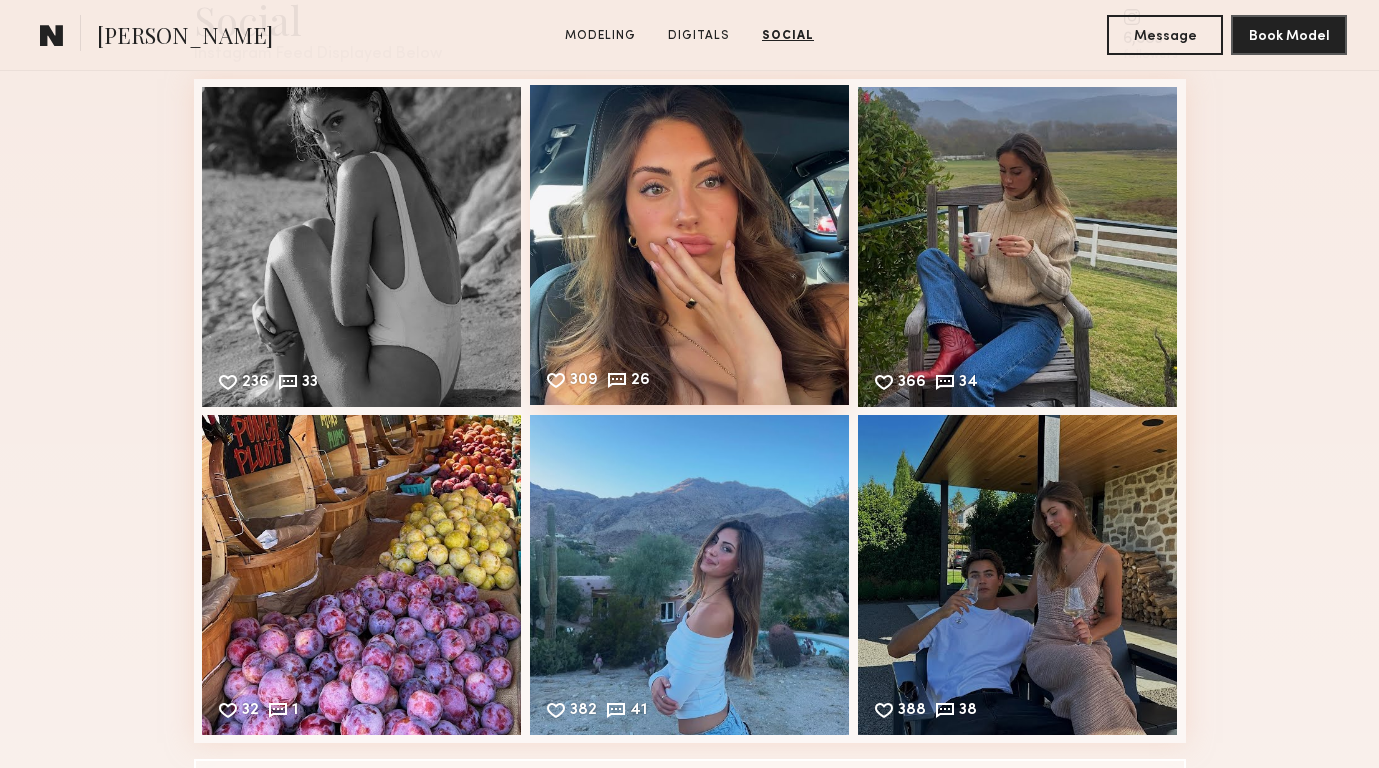 scroll, scrollTop: 2933, scrollLeft: 0, axis: vertical 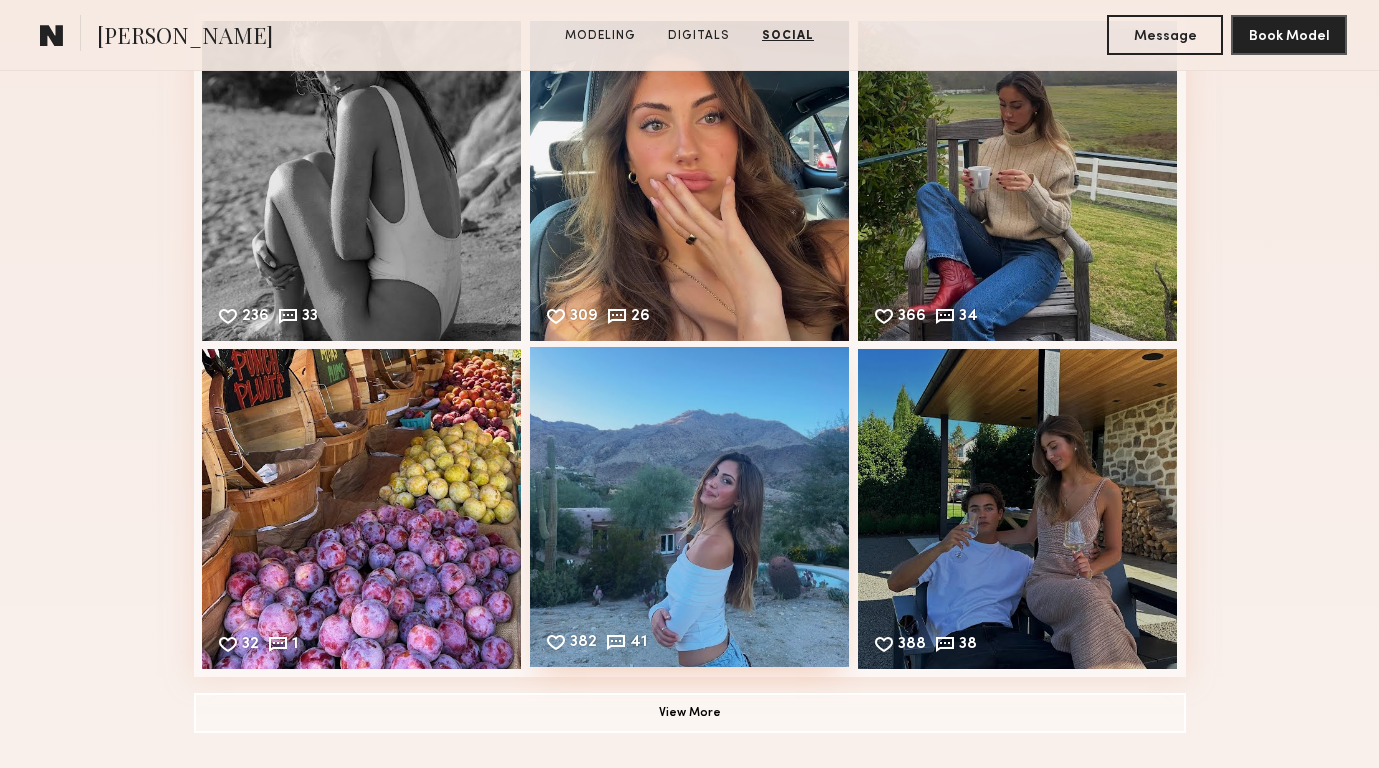 click on "382 41  Likes & comments displayed  to show model’s engagement" at bounding box center [690, 507] 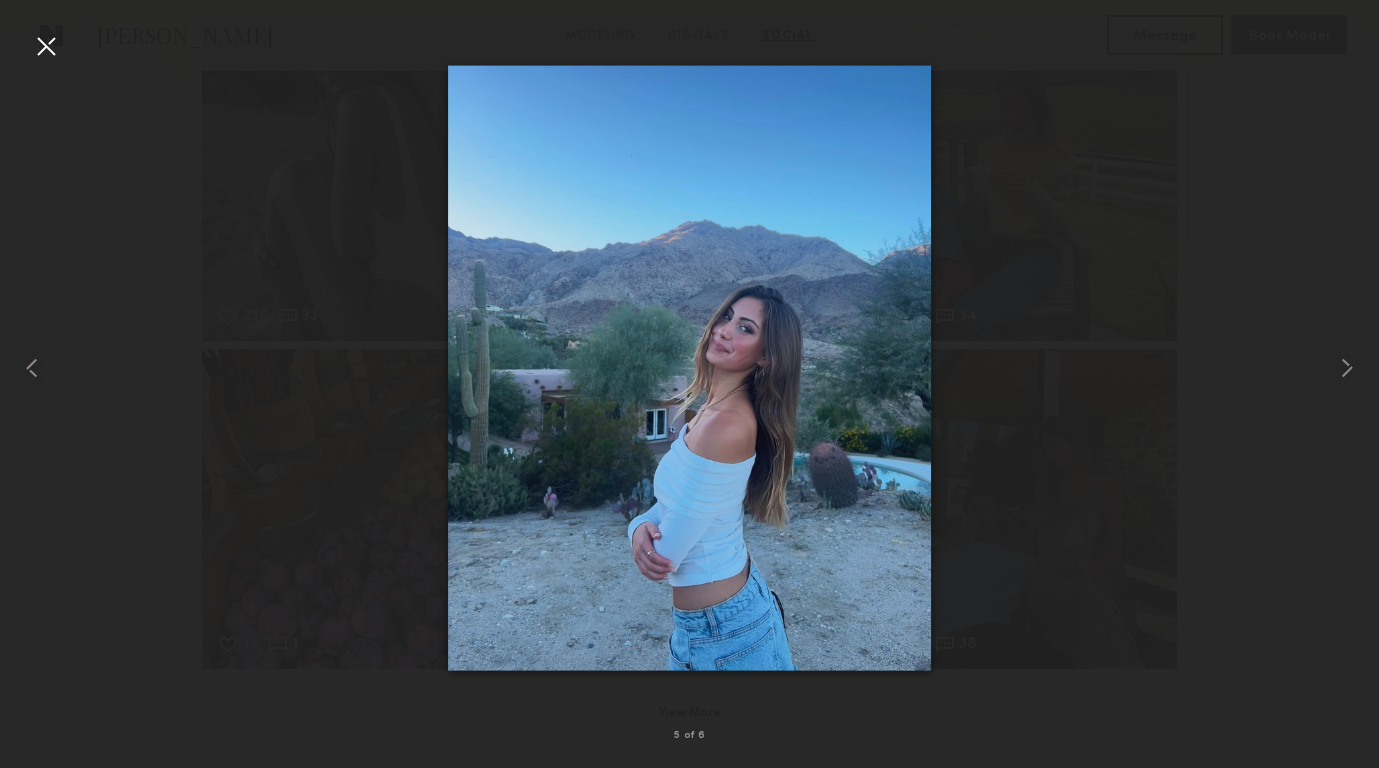 click at bounding box center [689, 368] 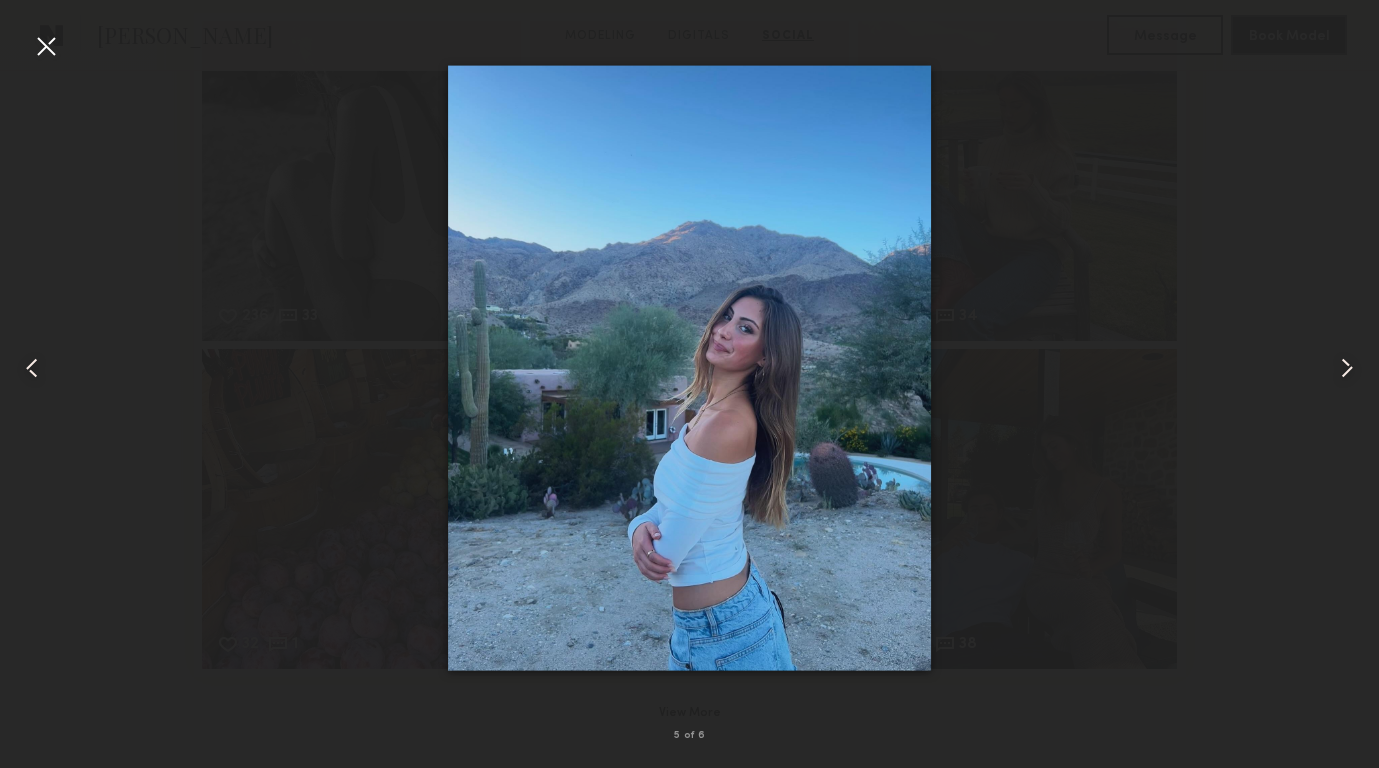 click at bounding box center (1347, 368) 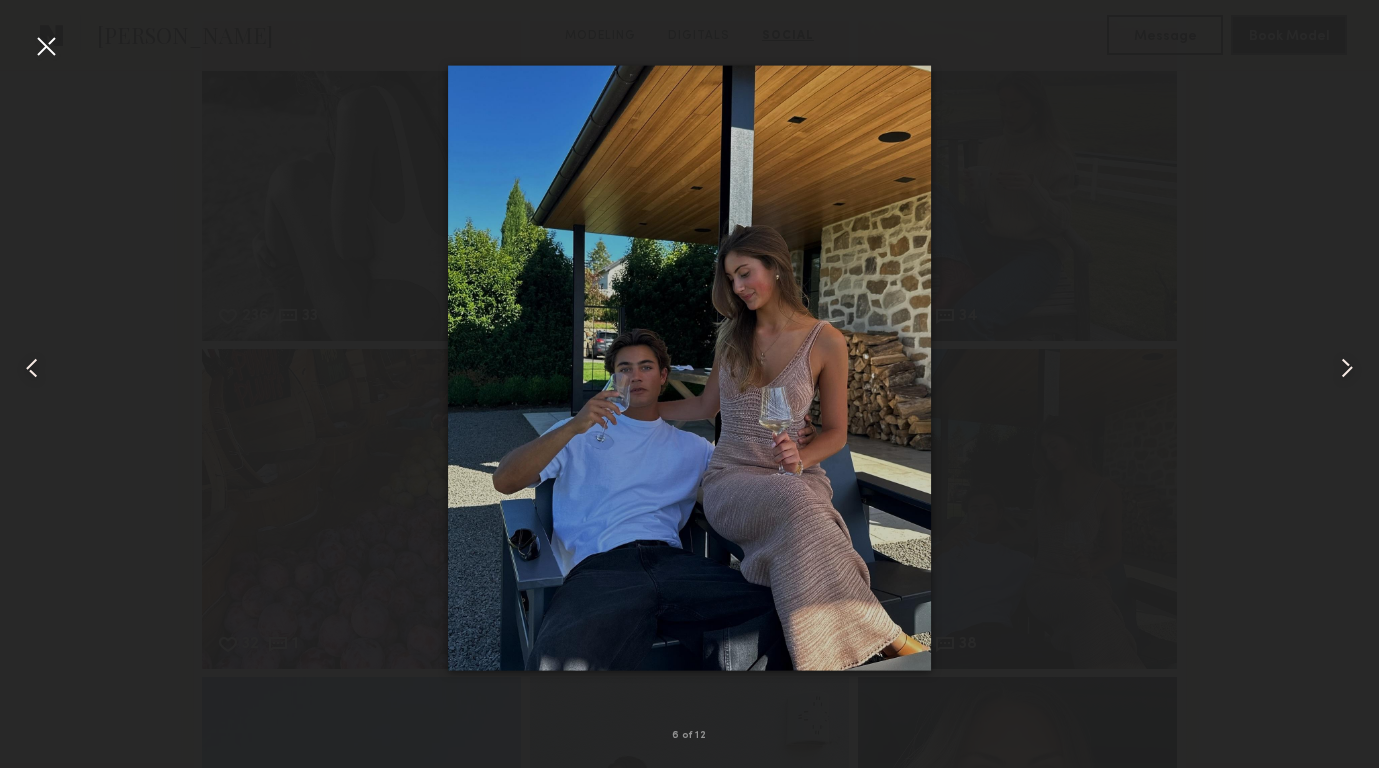 click at bounding box center (1347, 368) 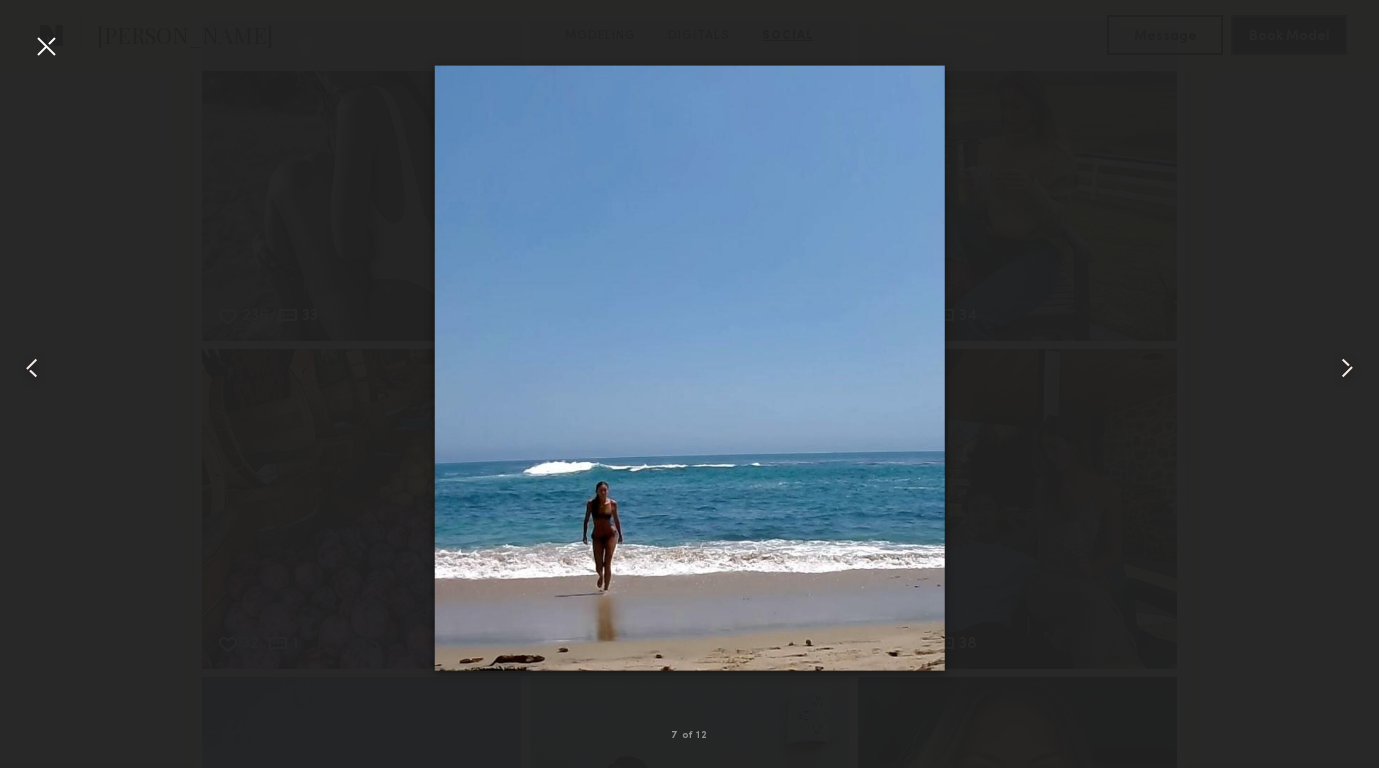 click at bounding box center [1347, 368] 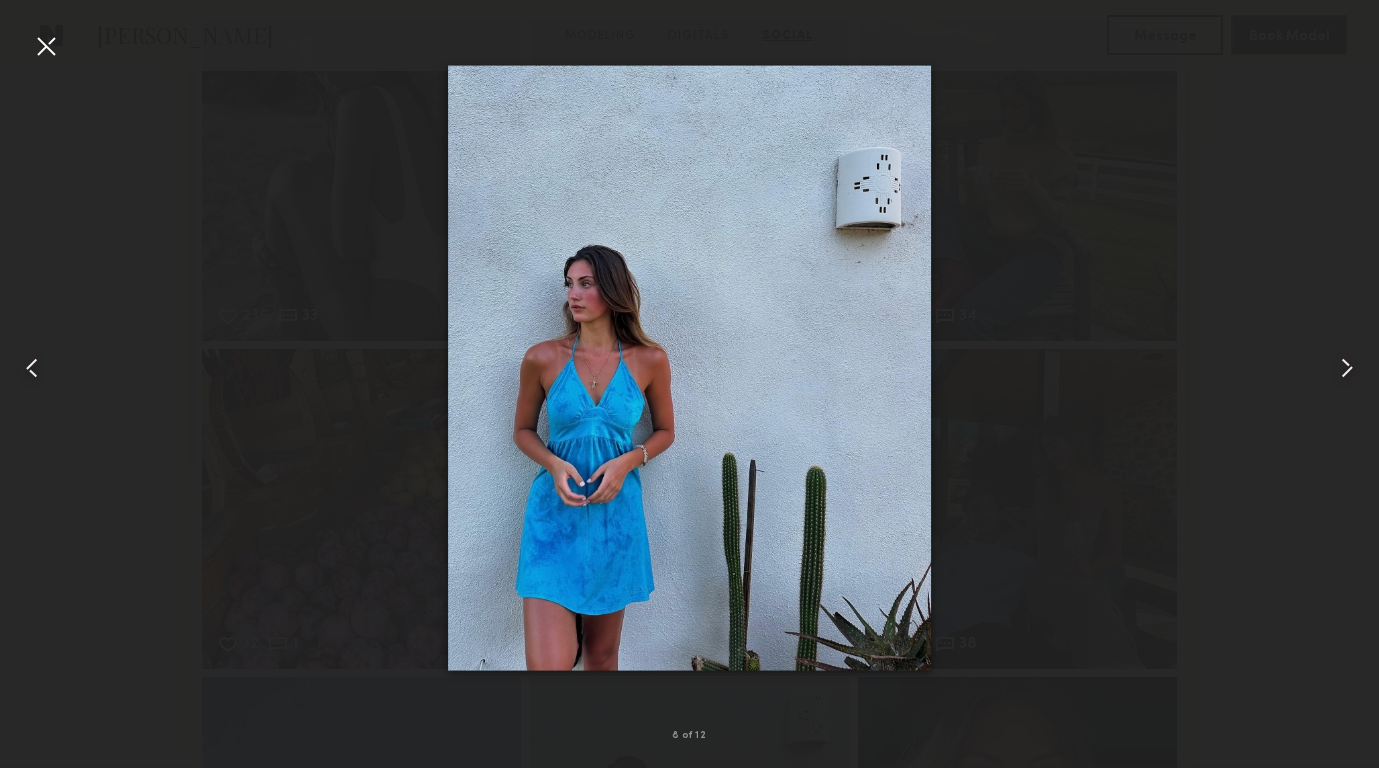 click at bounding box center (46, 46) 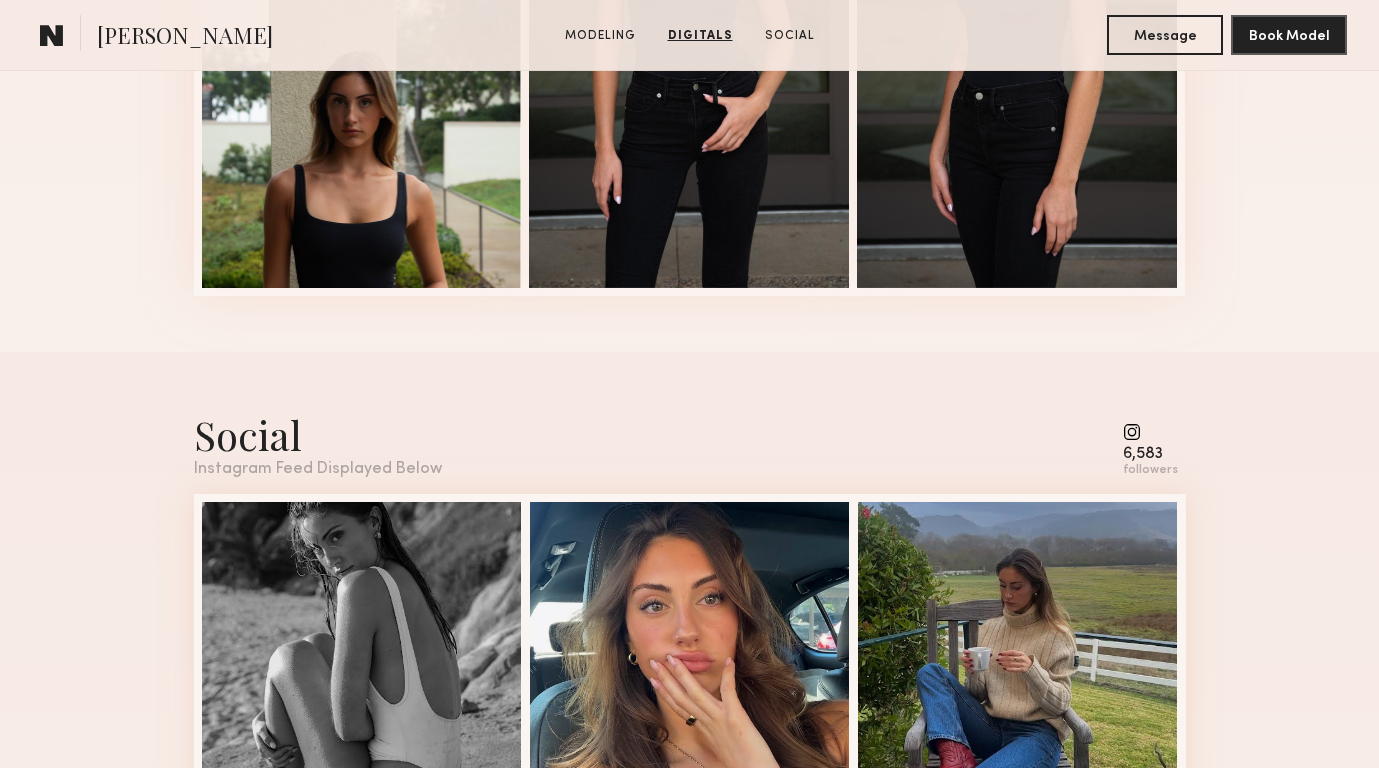 scroll, scrollTop: 2455, scrollLeft: 0, axis: vertical 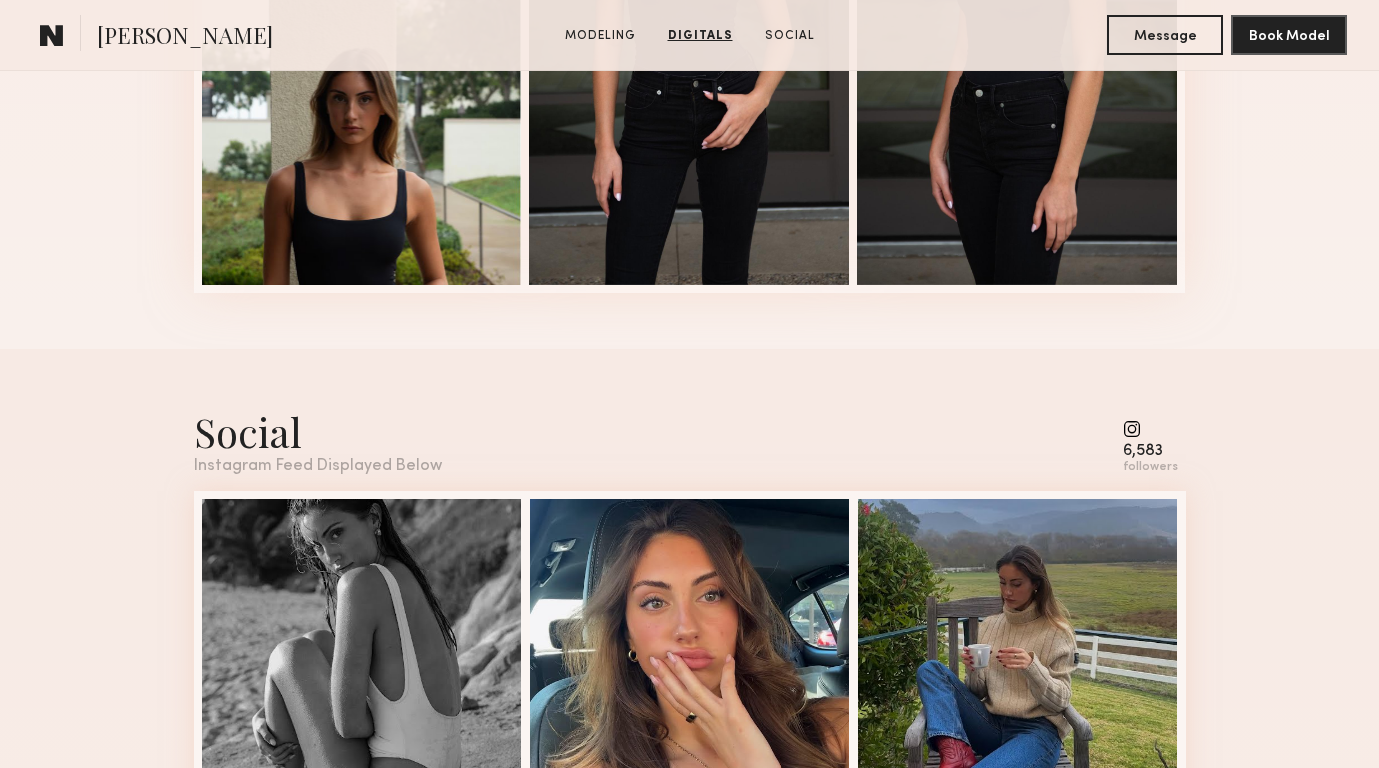 click at bounding box center [1150, 429] 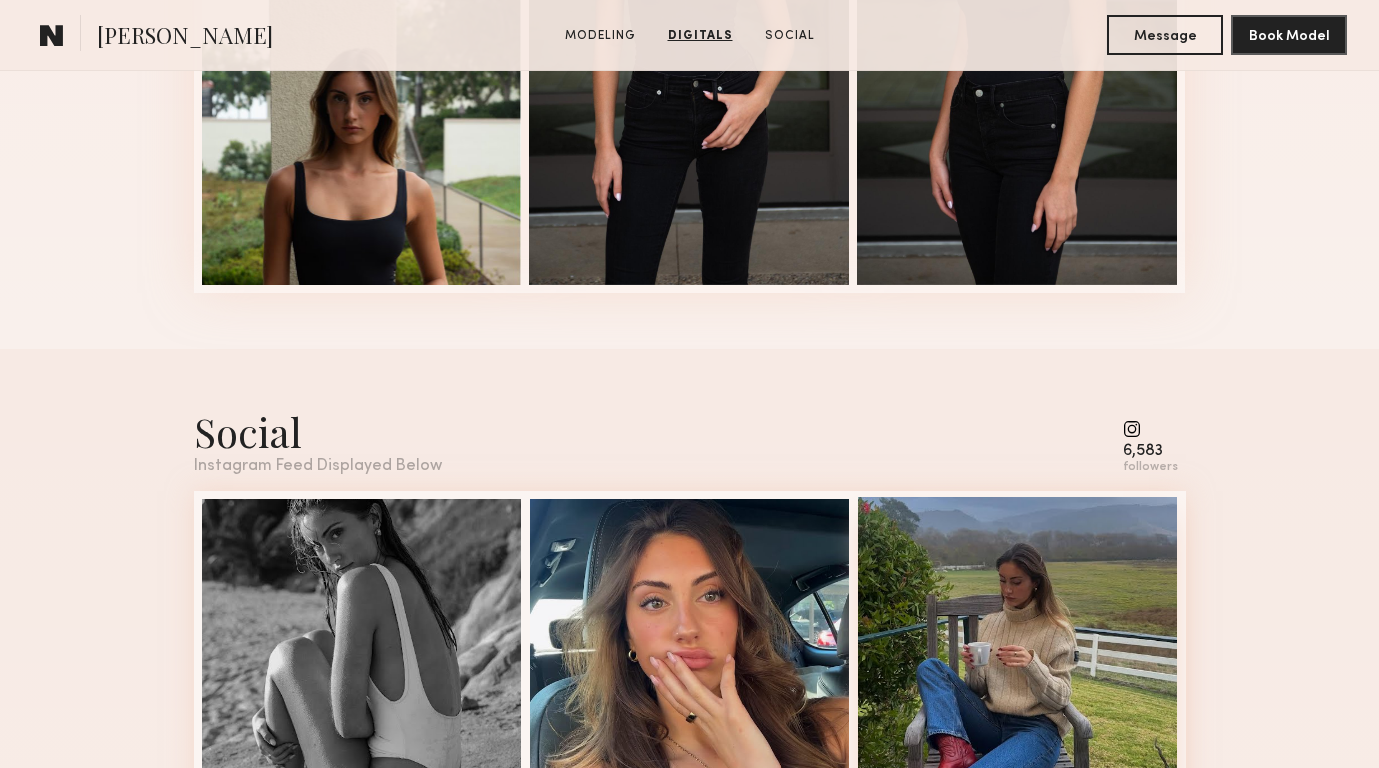 click on "366 34  Likes & comments displayed  to show model’s engagement" at bounding box center (1018, 657) 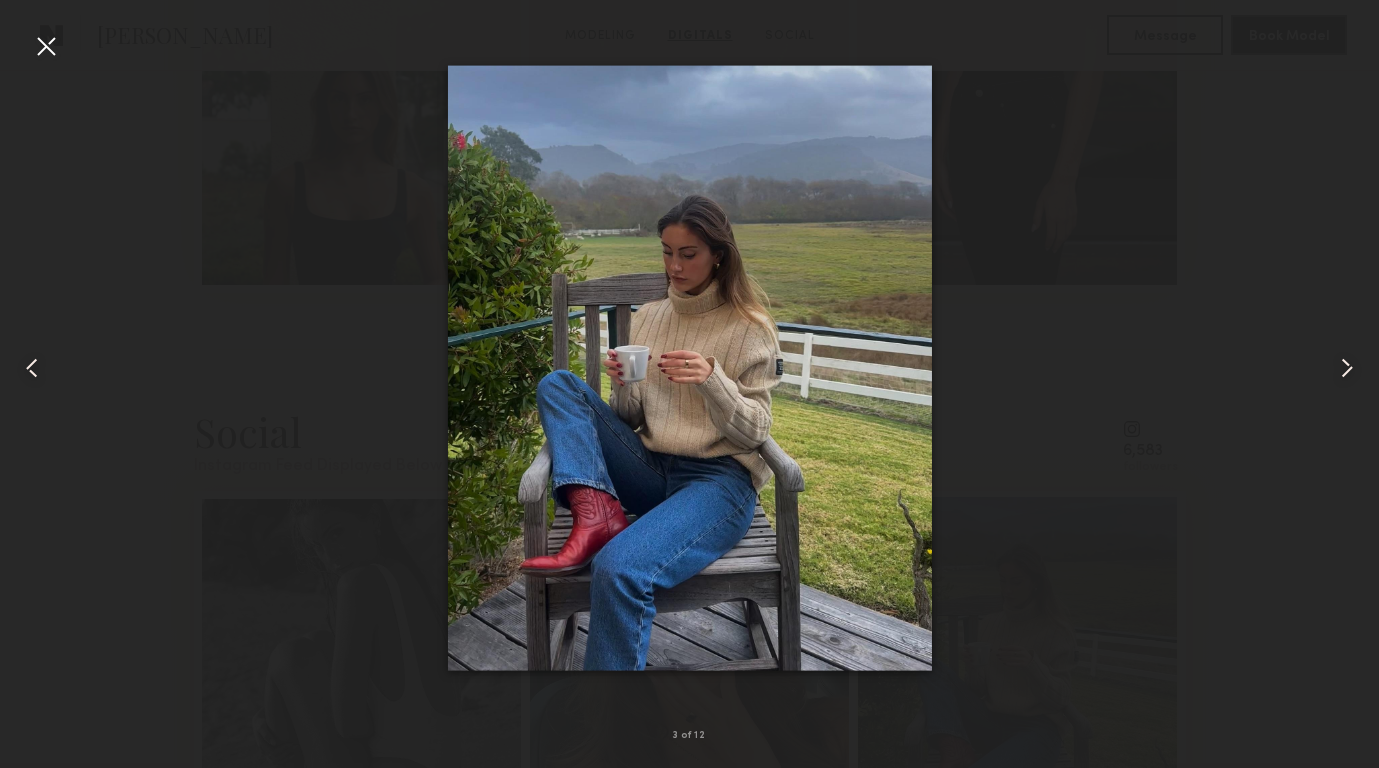 scroll, scrollTop: 2452, scrollLeft: 0, axis: vertical 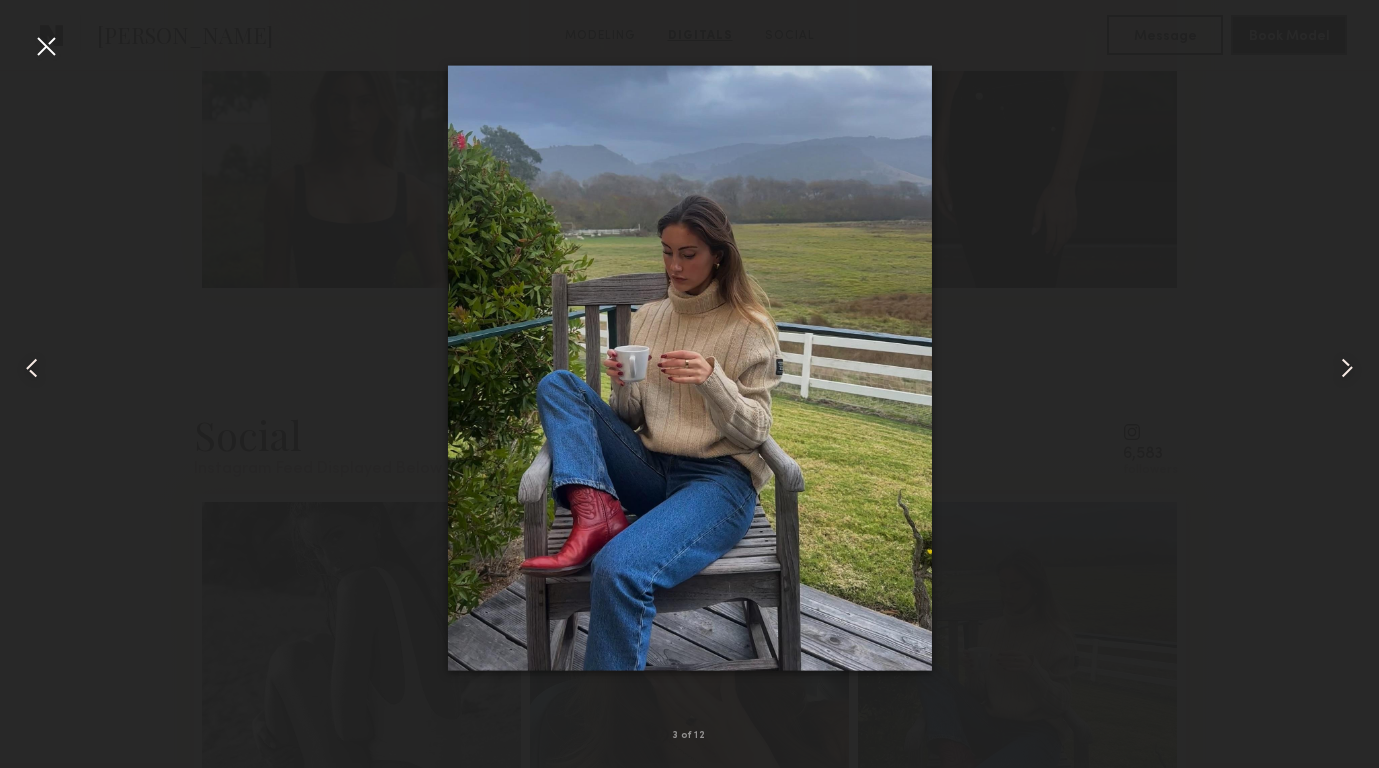 click at bounding box center [689, 368] 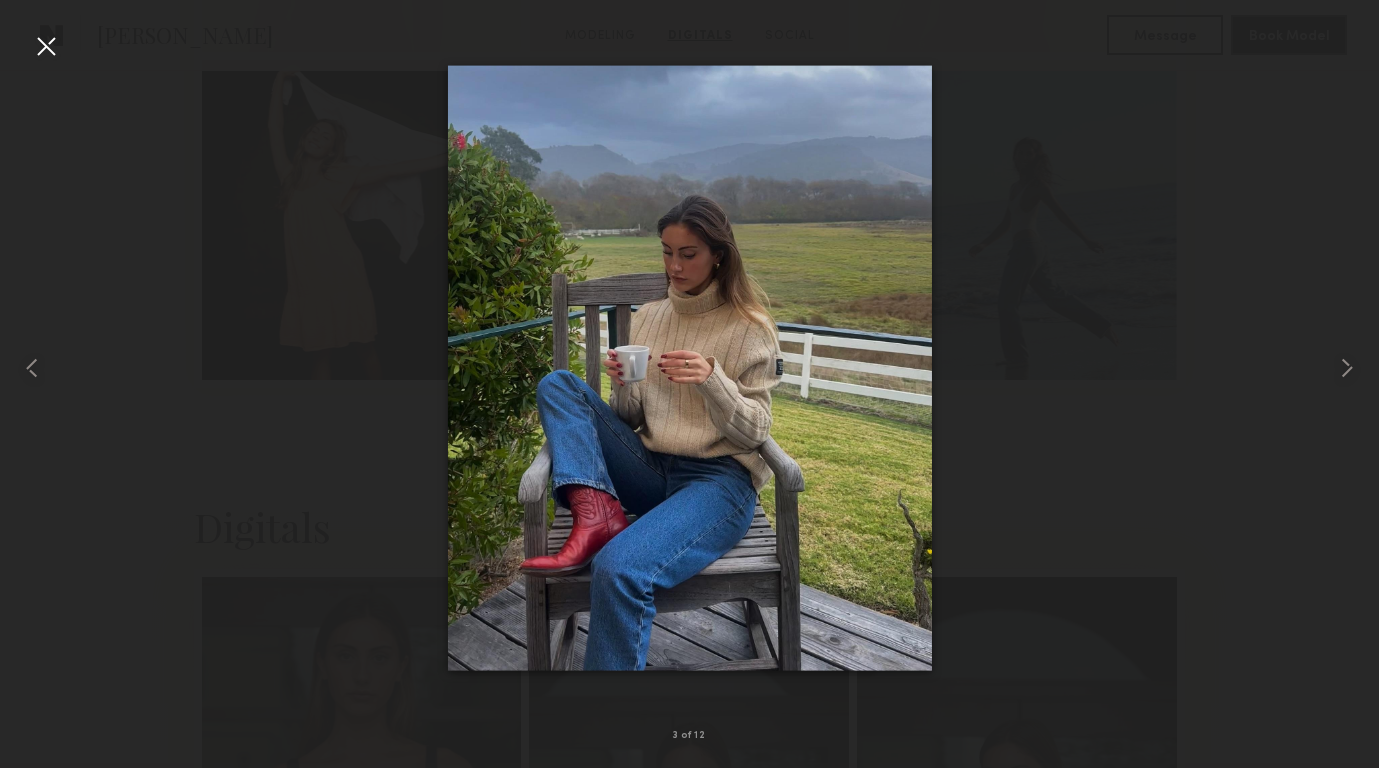 scroll, scrollTop: 1464, scrollLeft: 0, axis: vertical 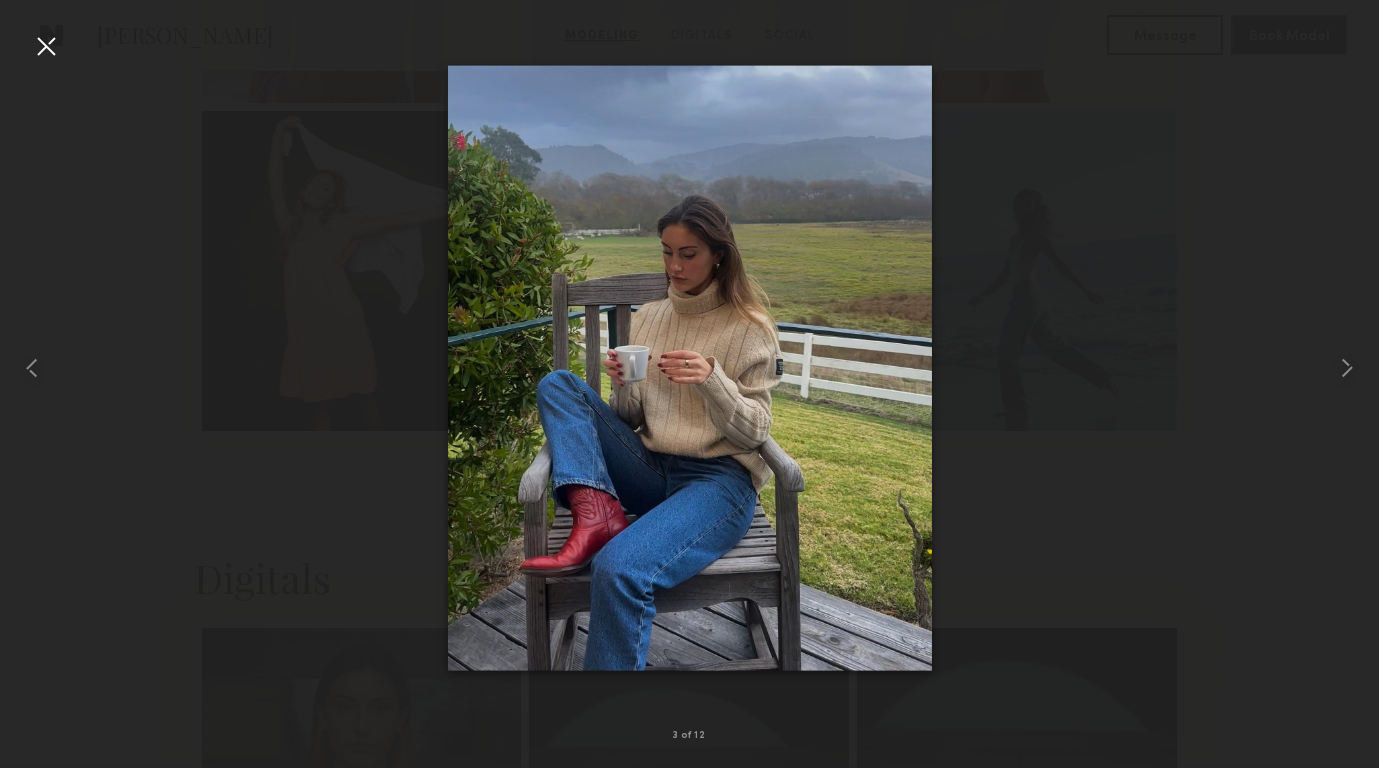 click at bounding box center [46, 46] 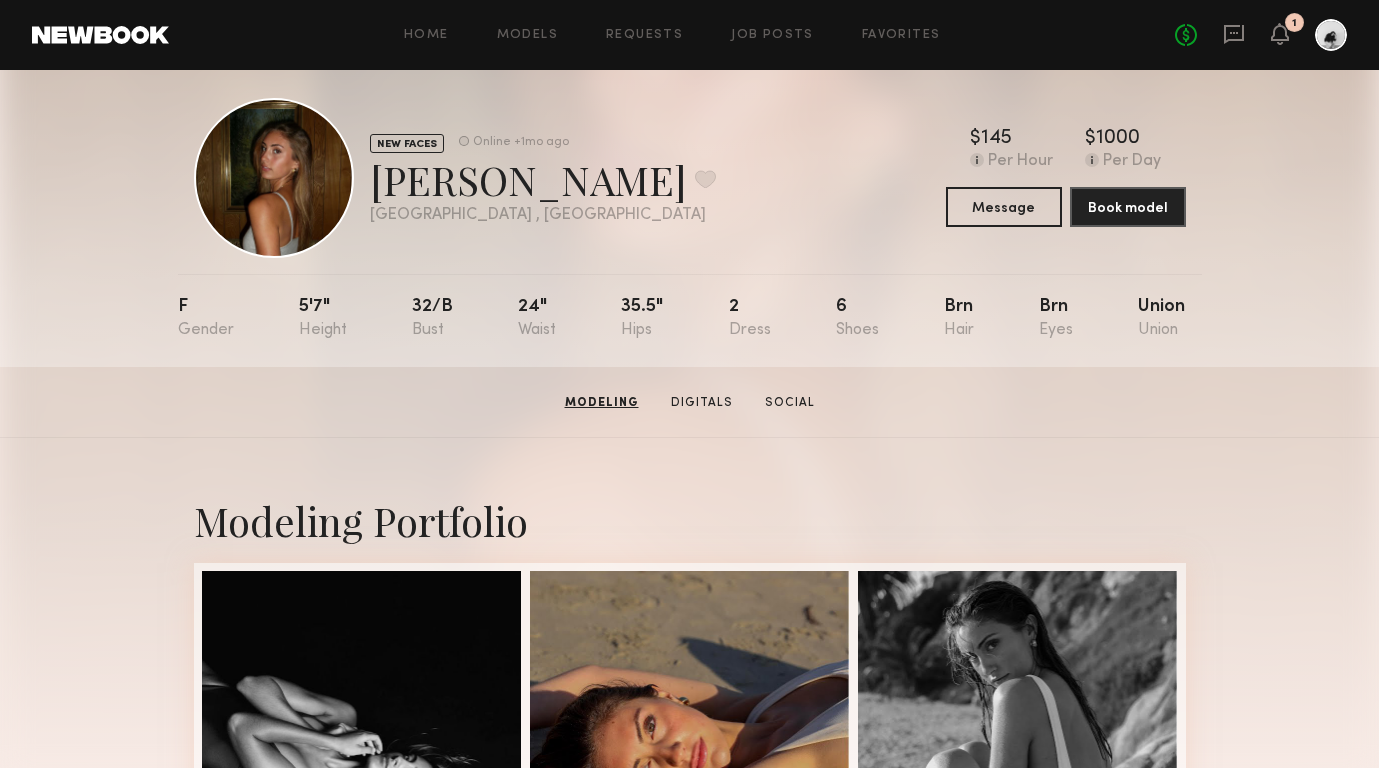 scroll, scrollTop: 0, scrollLeft: 0, axis: both 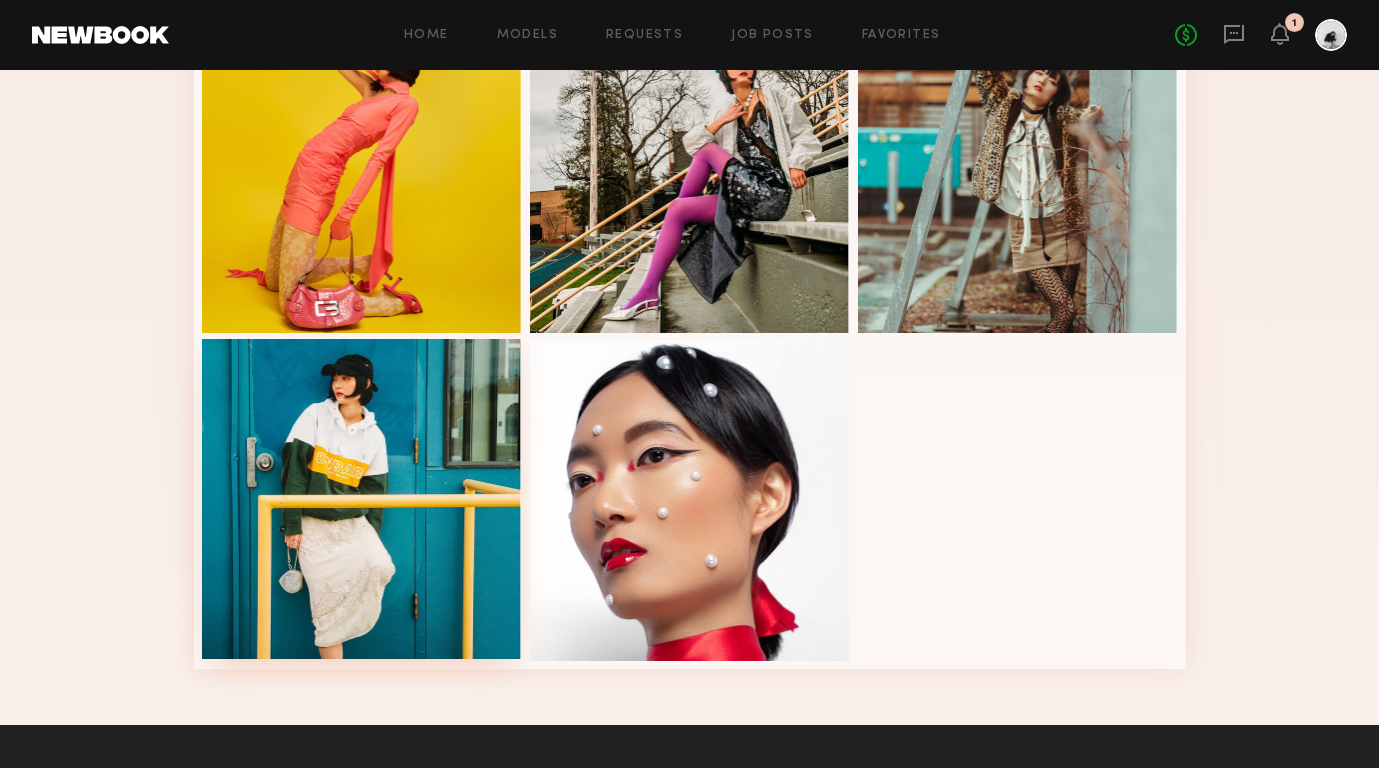 click at bounding box center [362, 499] 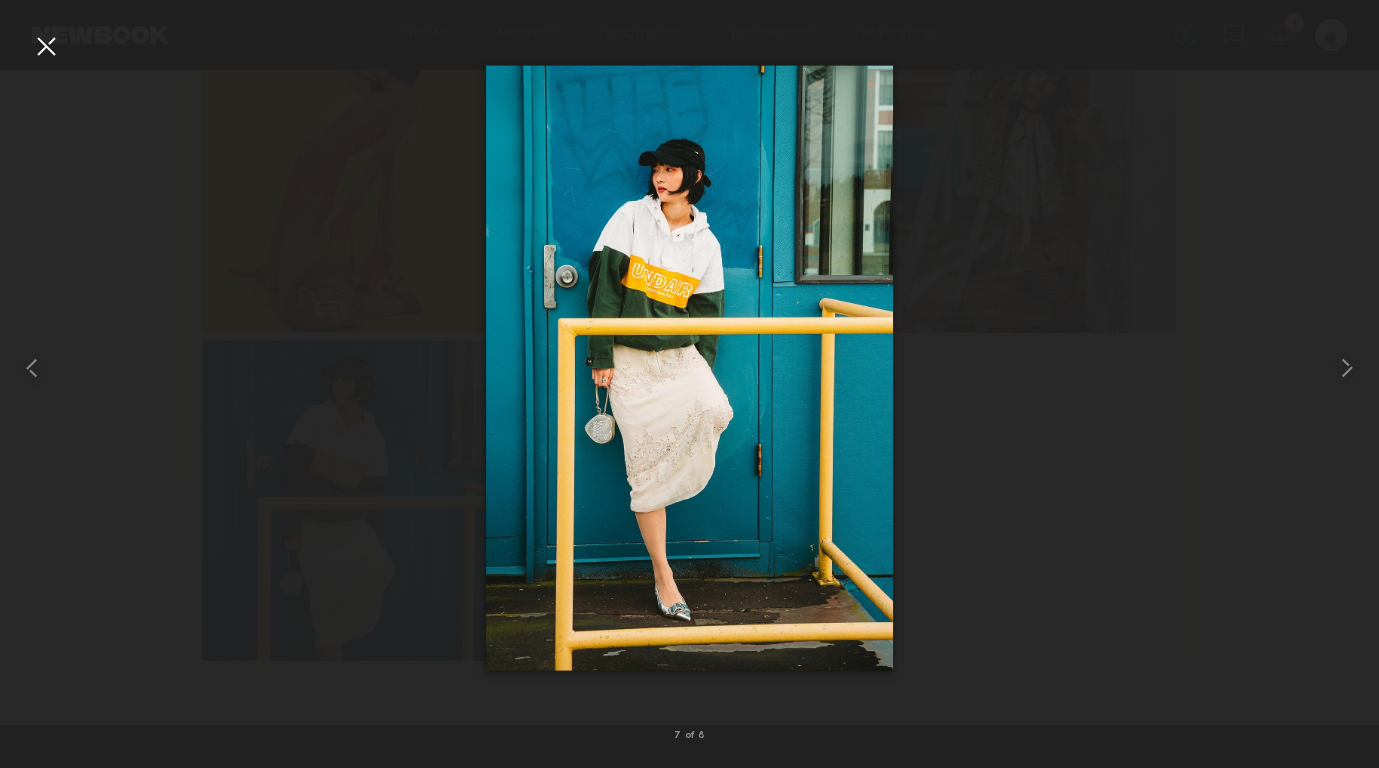 click at bounding box center (46, 46) 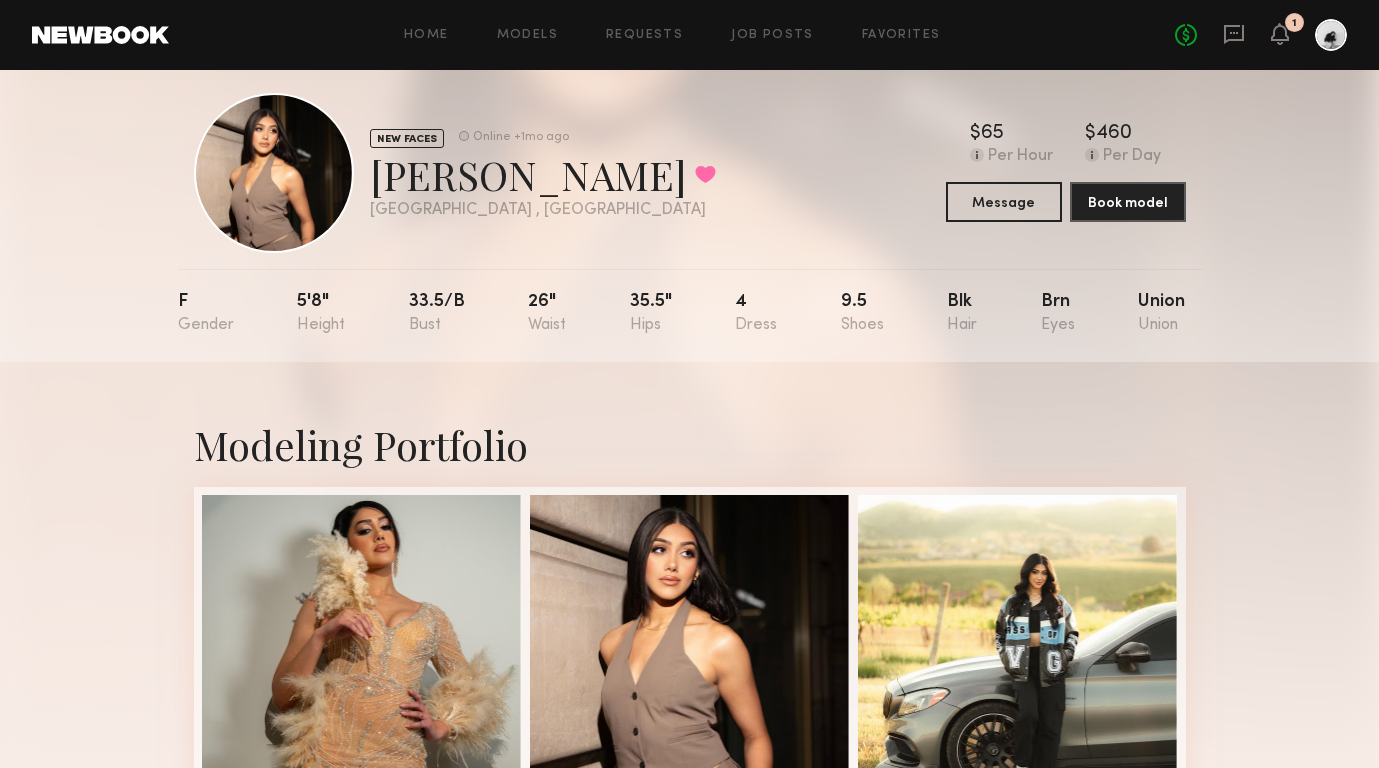 scroll, scrollTop: 0, scrollLeft: 0, axis: both 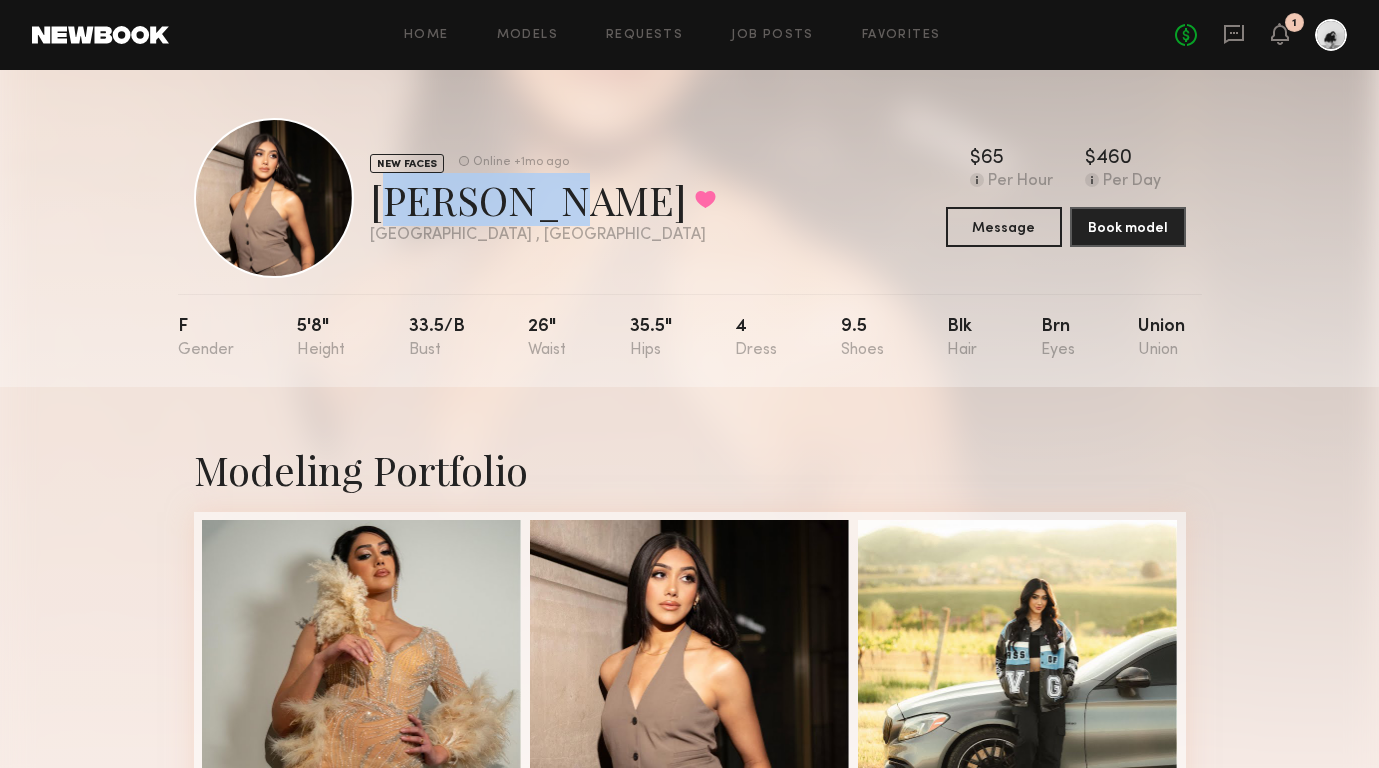 drag, startPoint x: 529, startPoint y: 207, endPoint x: 371, endPoint y: 206, distance: 158.00316 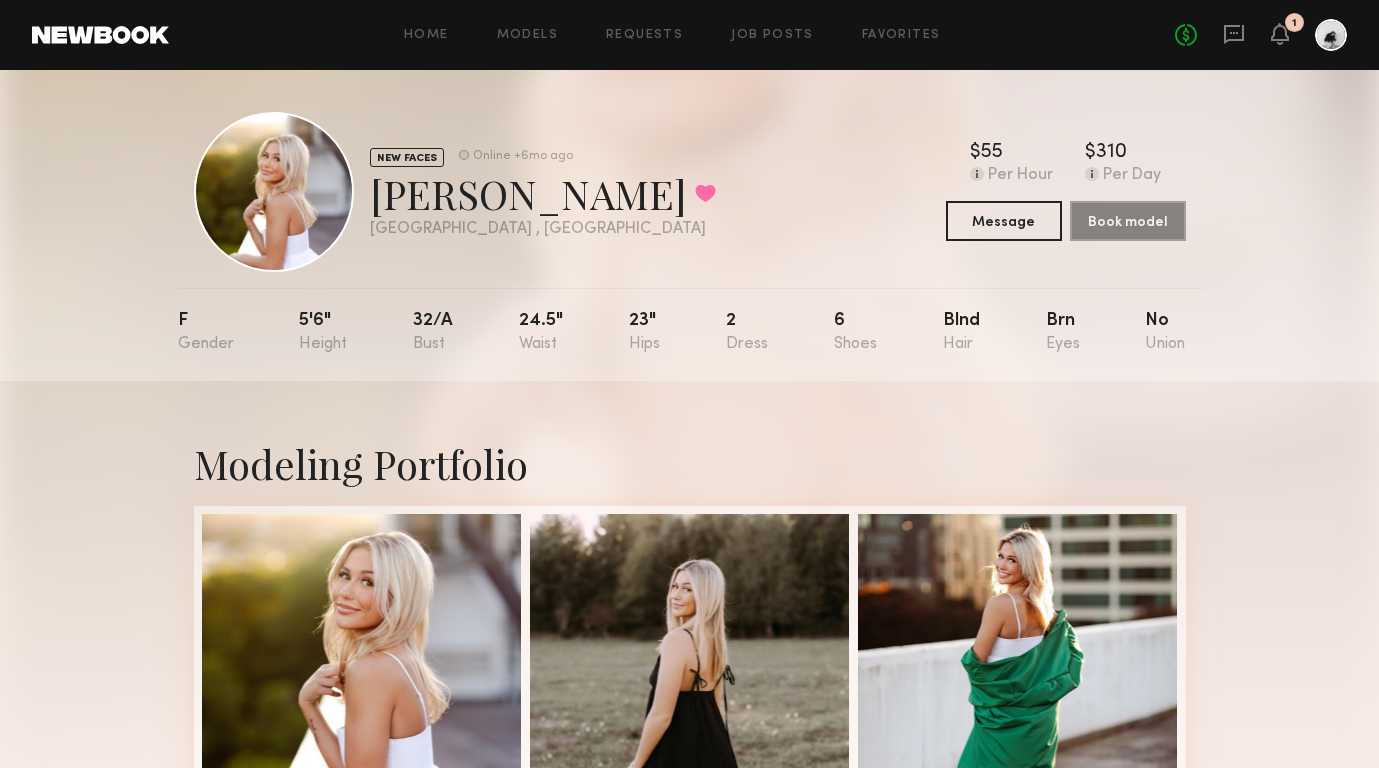 scroll, scrollTop: 0, scrollLeft: 0, axis: both 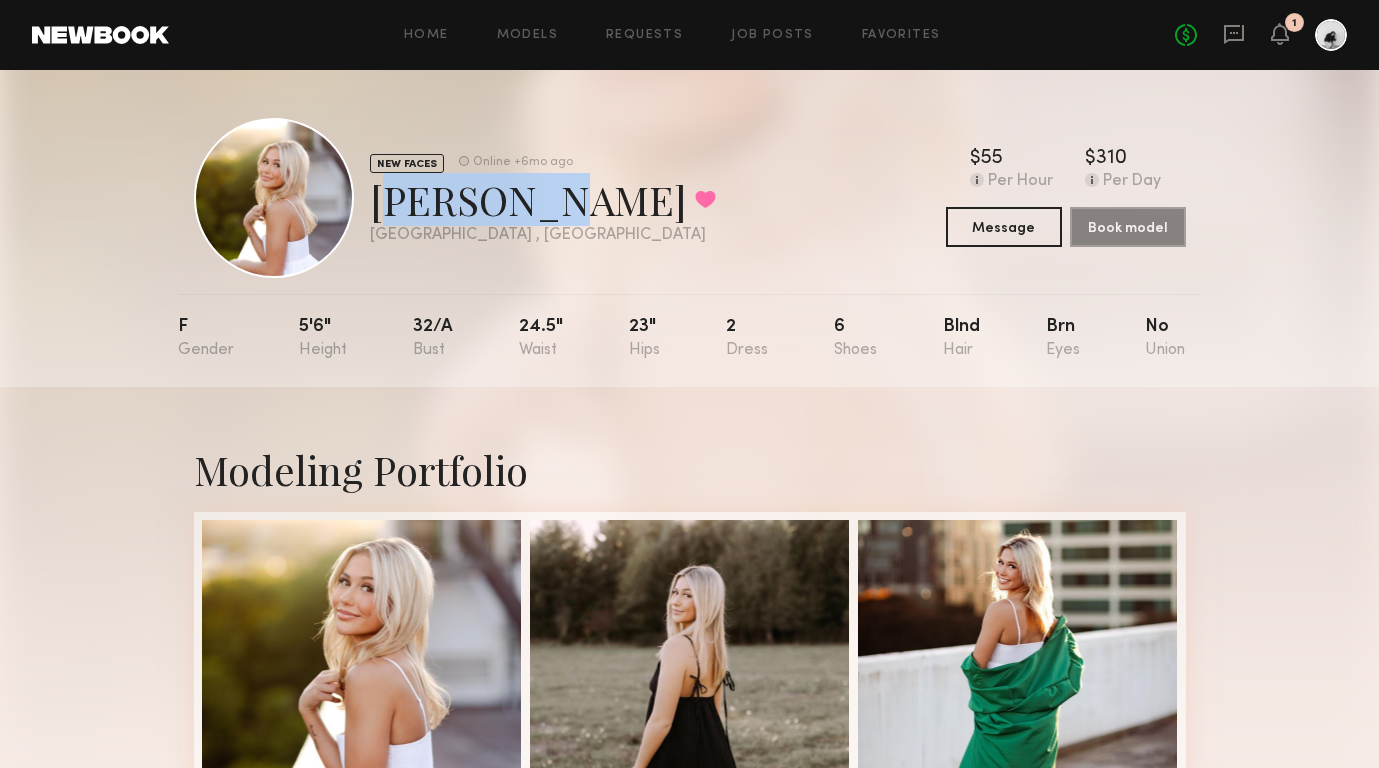 drag, startPoint x: 538, startPoint y: 210, endPoint x: 376, endPoint y: 206, distance: 162.04938 